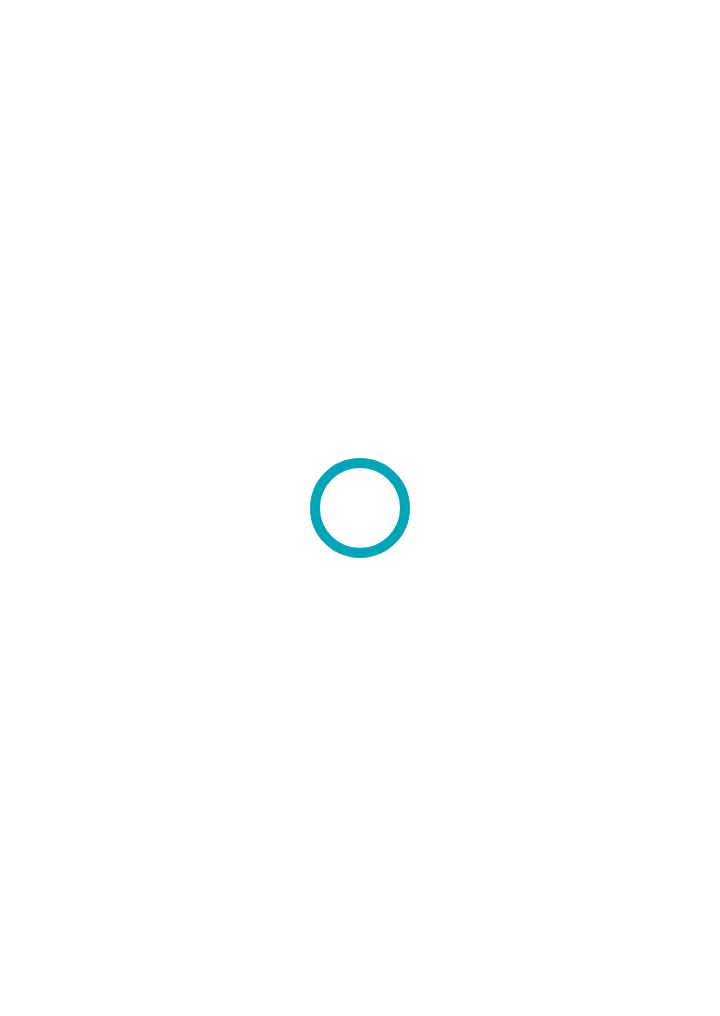 scroll, scrollTop: 0, scrollLeft: 0, axis: both 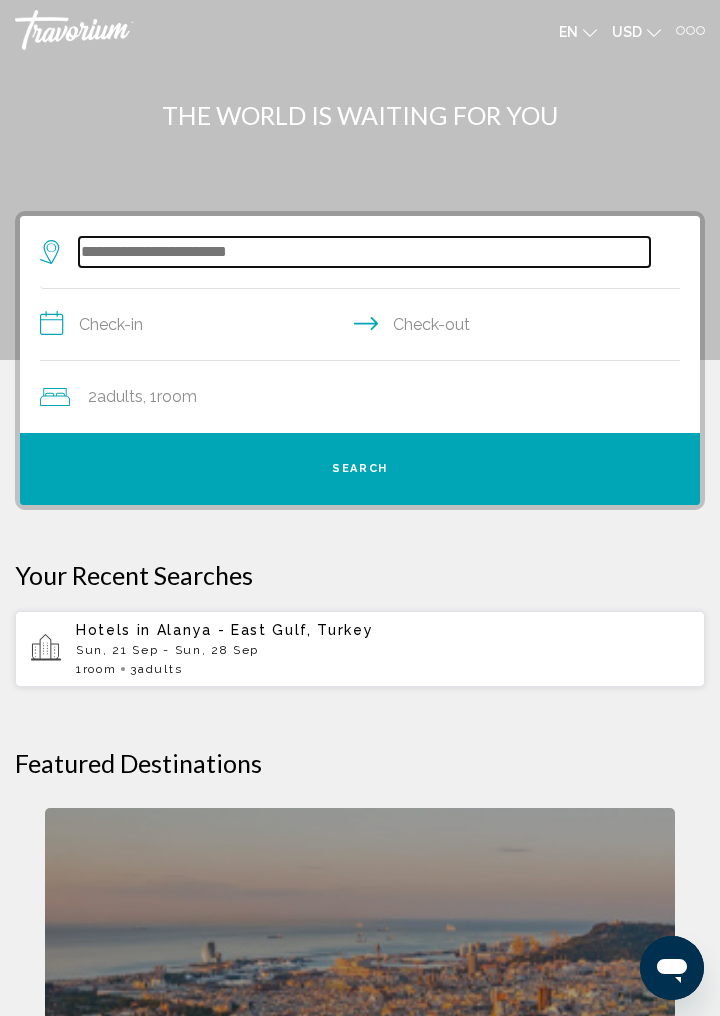 click at bounding box center (364, 252) 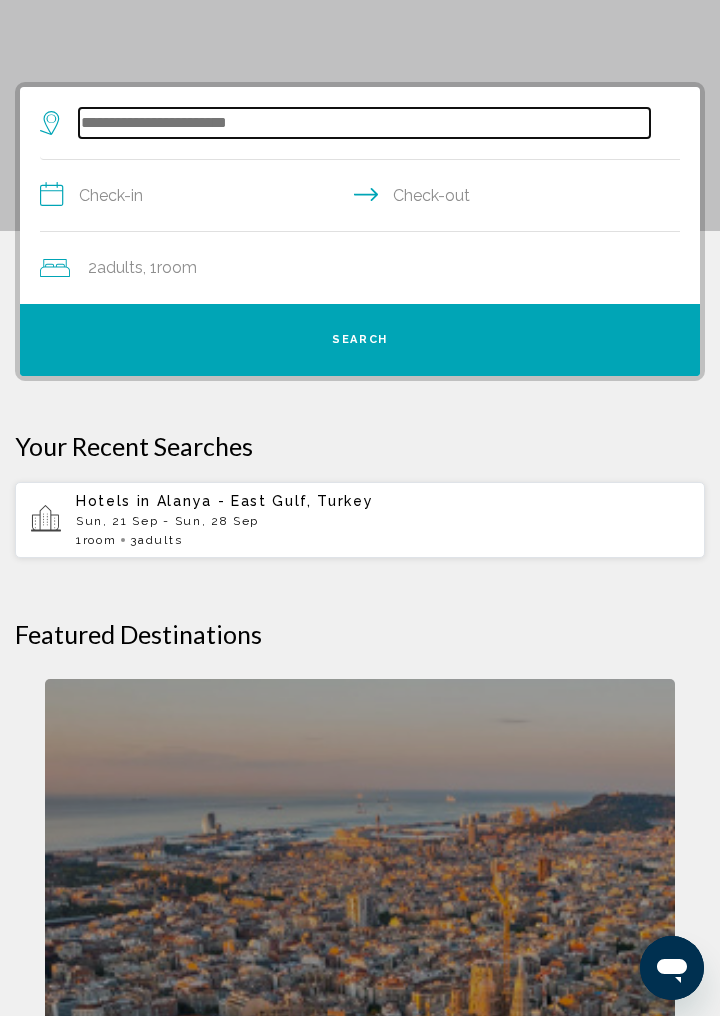 scroll, scrollTop: 146, scrollLeft: 0, axis: vertical 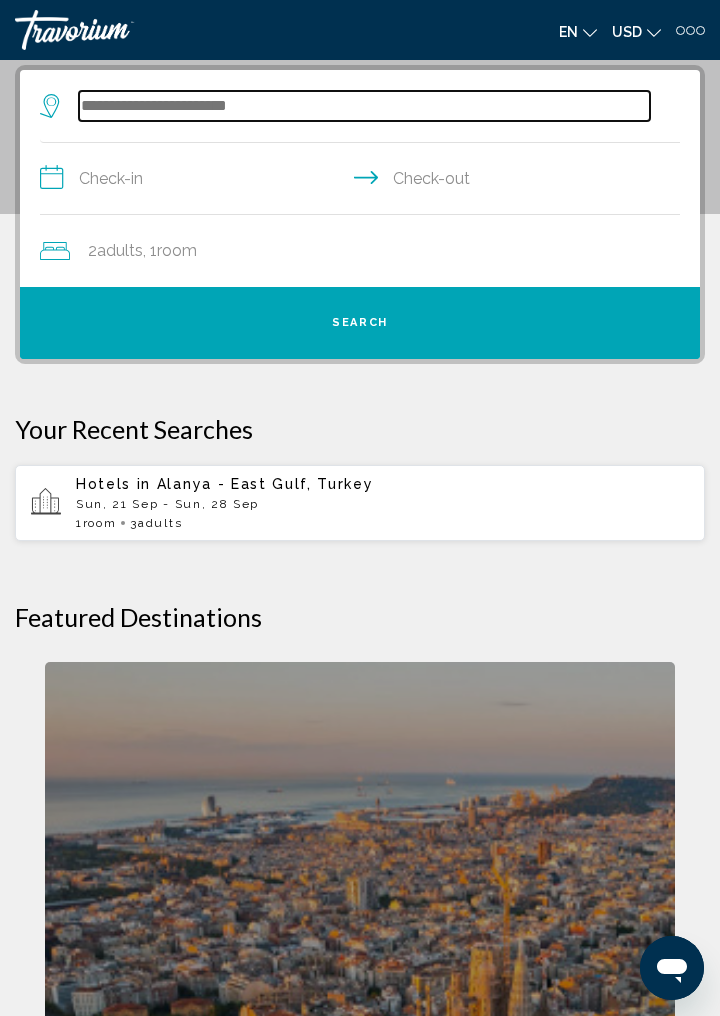 click at bounding box center [364, 106] 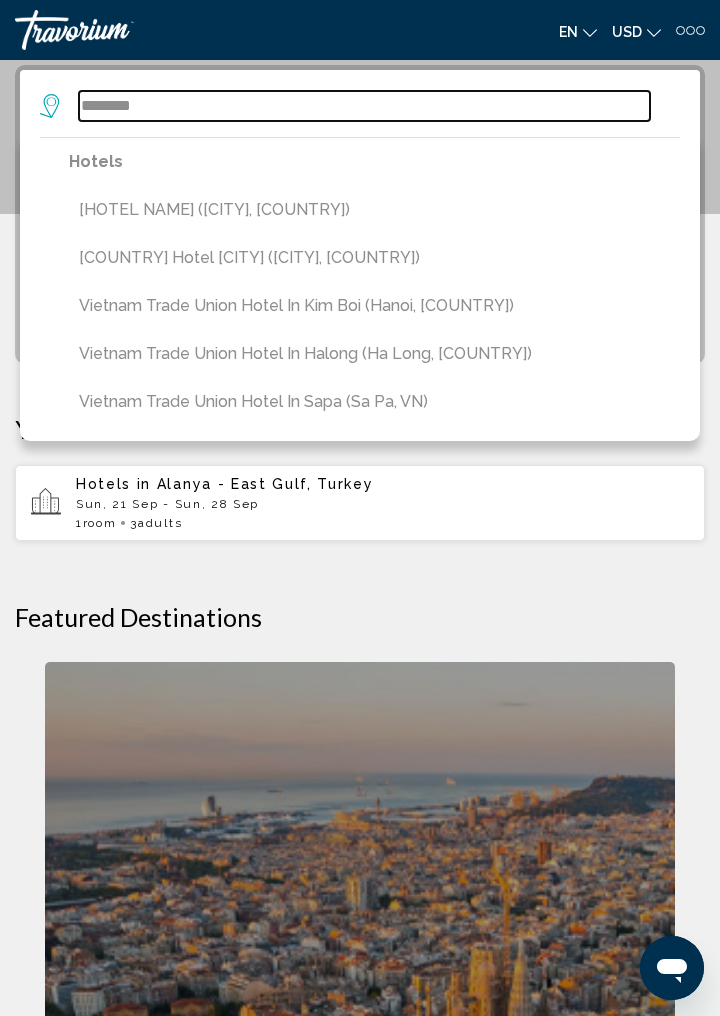 type on "*******" 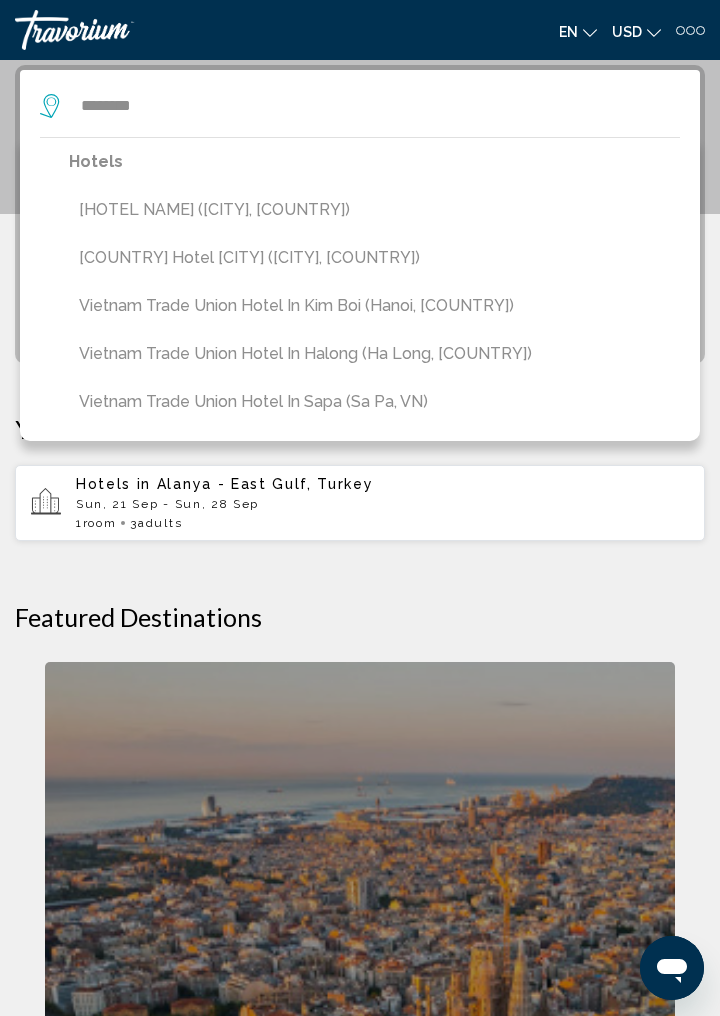 click on "[HOTEL NAME] ([CITY], [COUNTRY])" at bounding box center (374, 210) 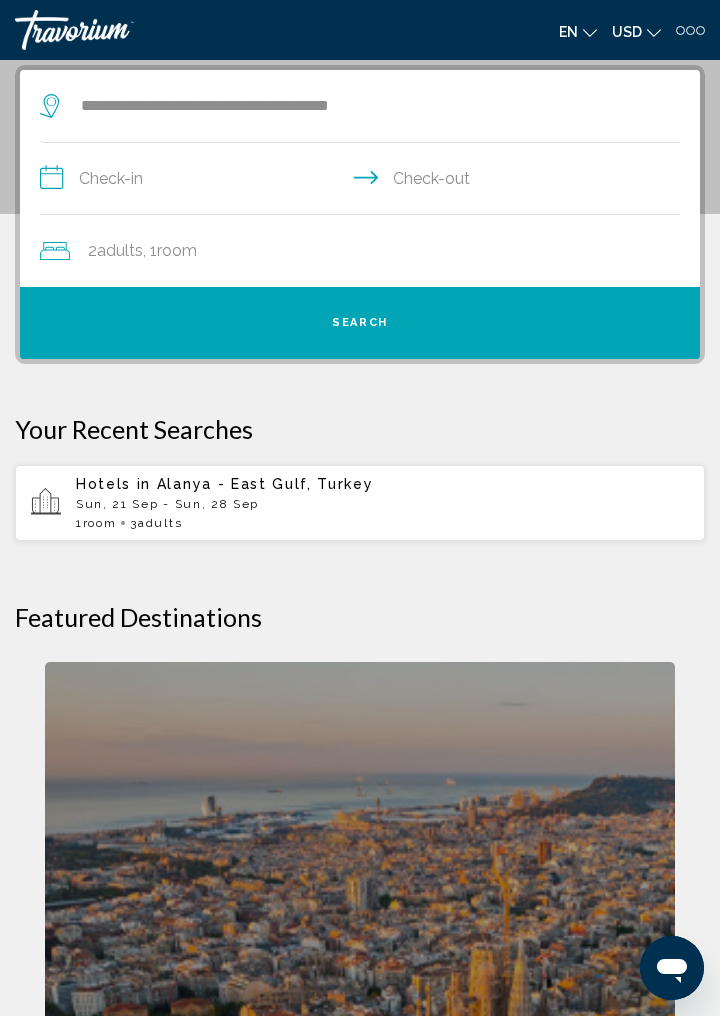 click on "**********" at bounding box center [364, 181] 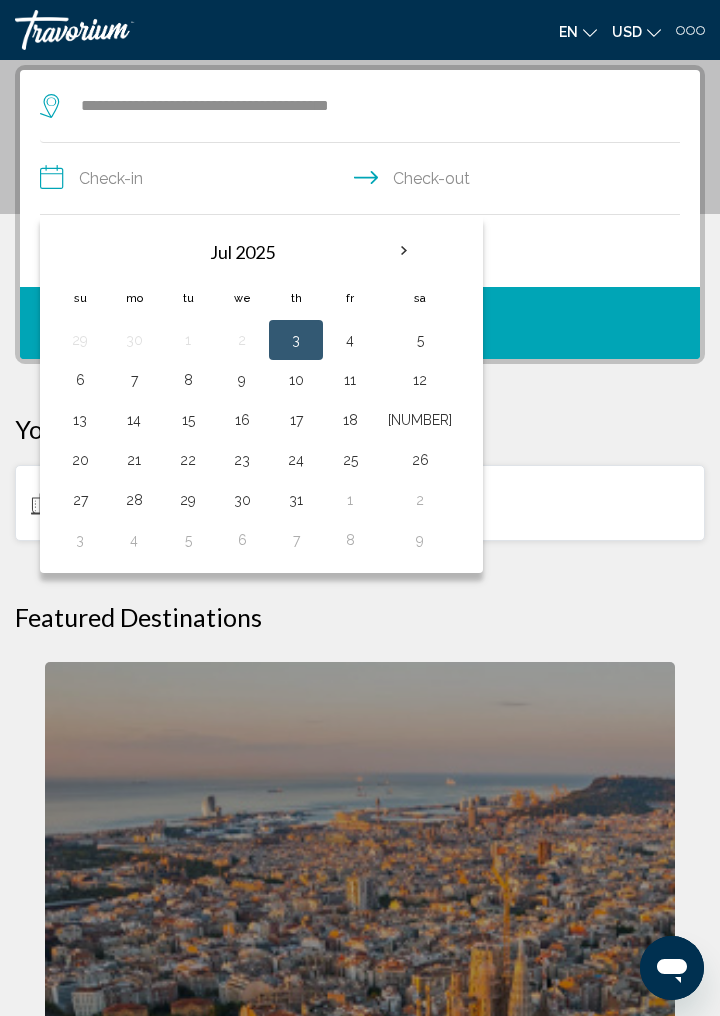 click at bounding box center [404, 251] 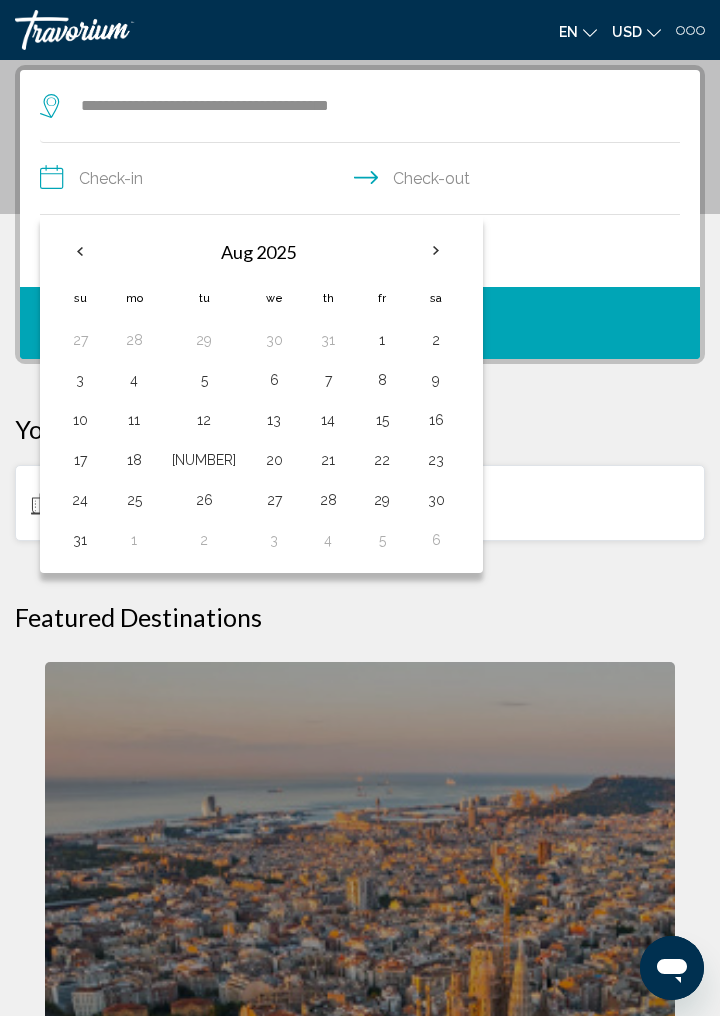 click on "10" at bounding box center [80, 420] 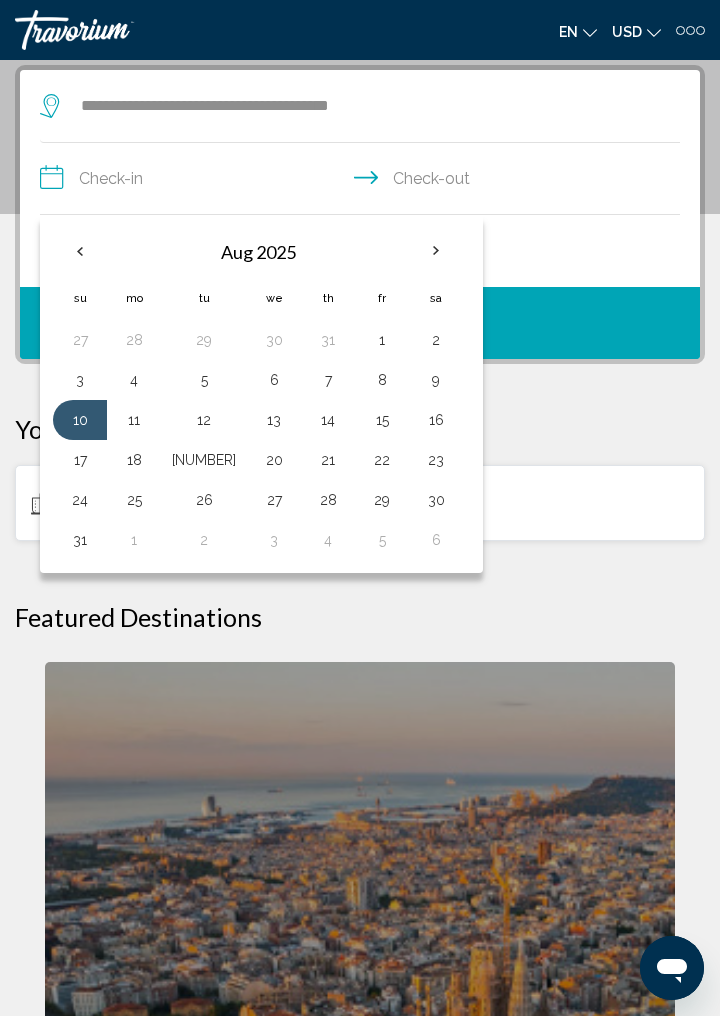 click on "23" at bounding box center (436, 460) 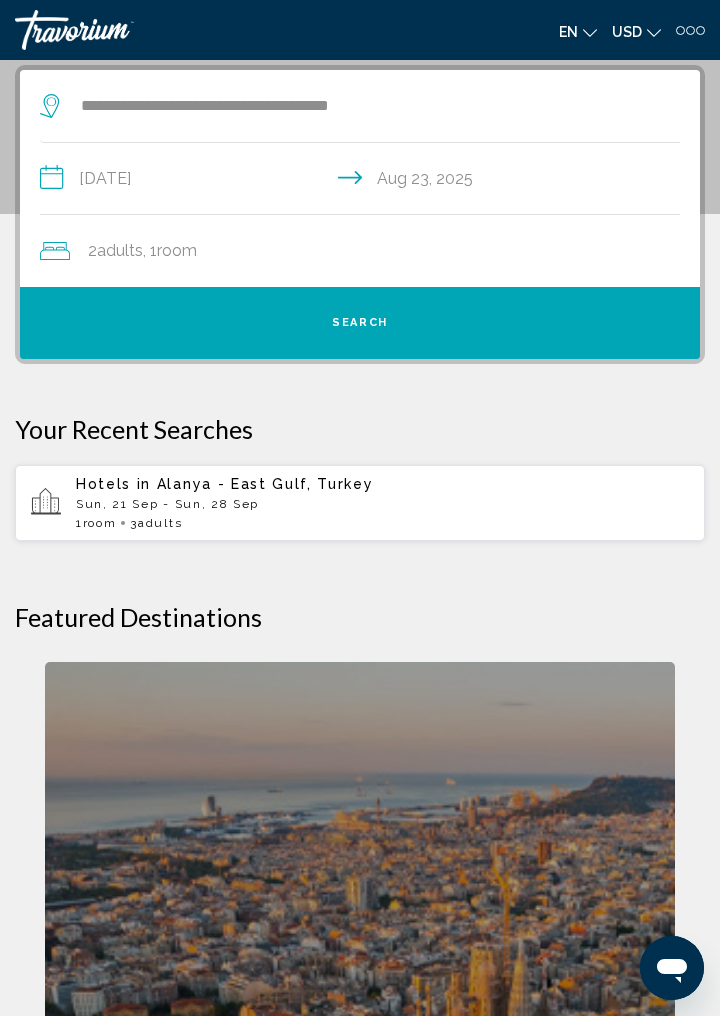 click on "2  Adult Adults , 1  Room rooms" at bounding box center [370, 251] 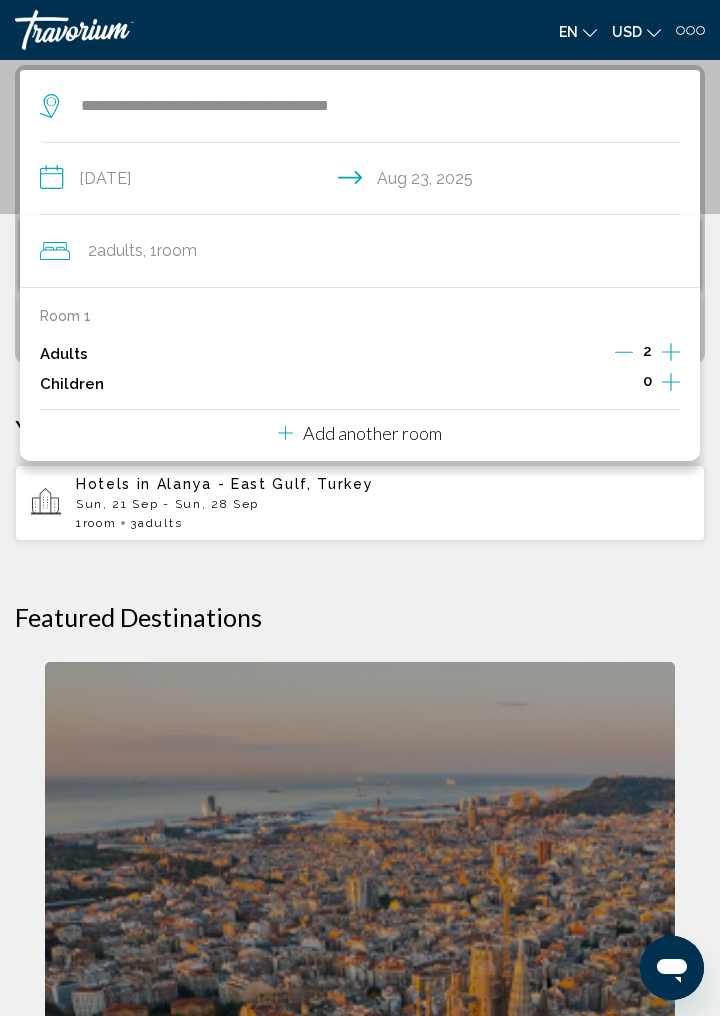 click at bounding box center (671, 352) 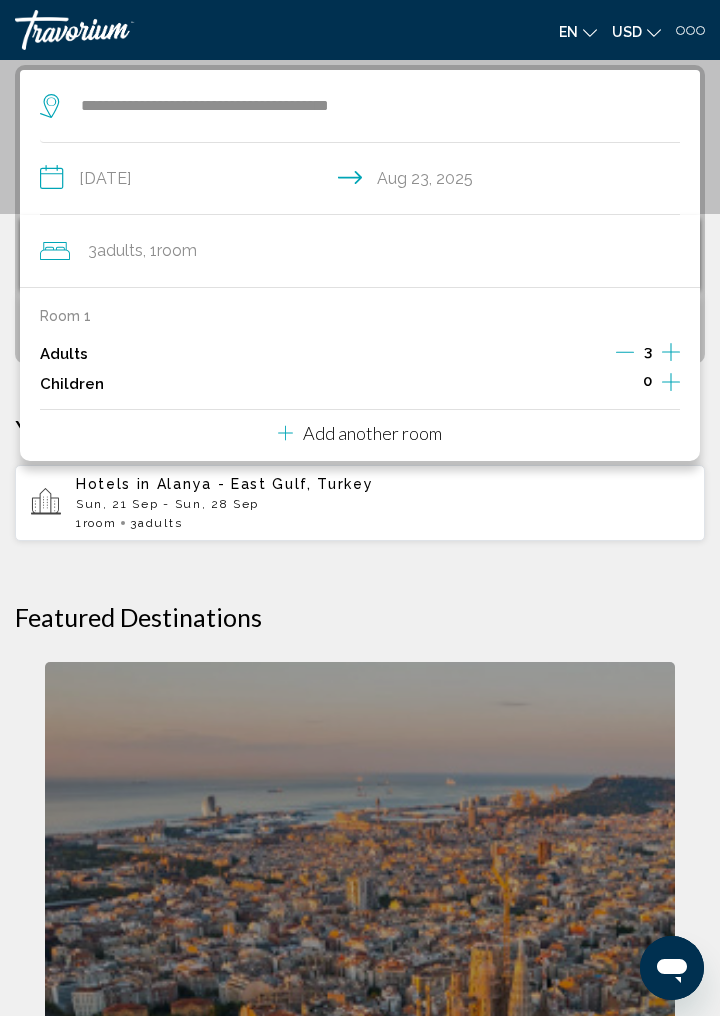 scroll, scrollTop: 0, scrollLeft: 0, axis: both 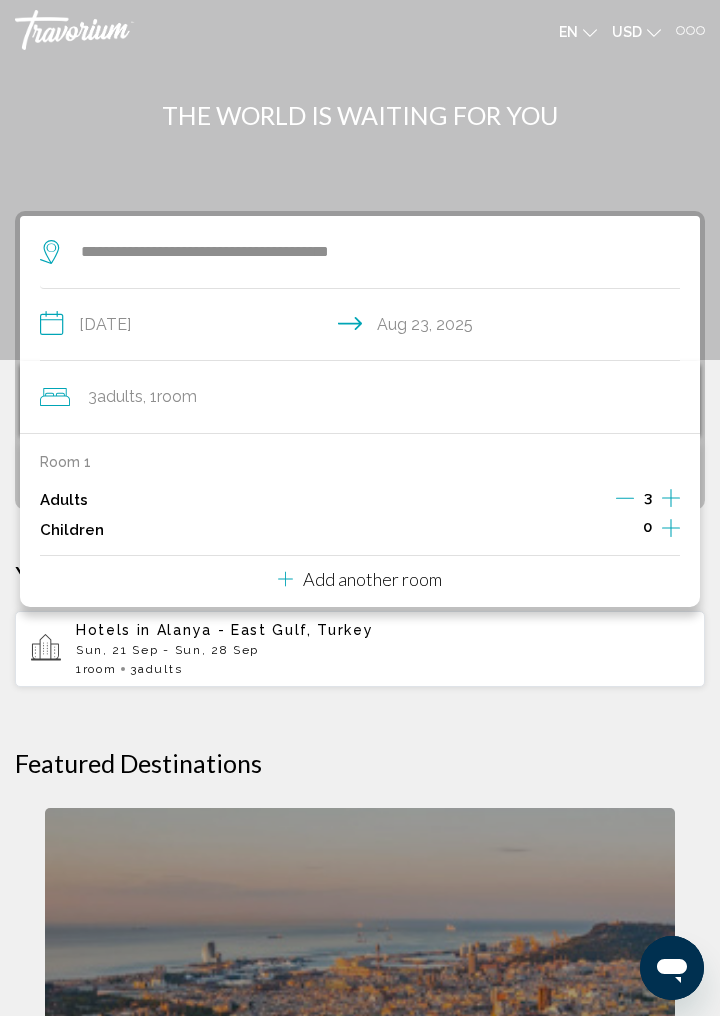 click at bounding box center (360, 180) 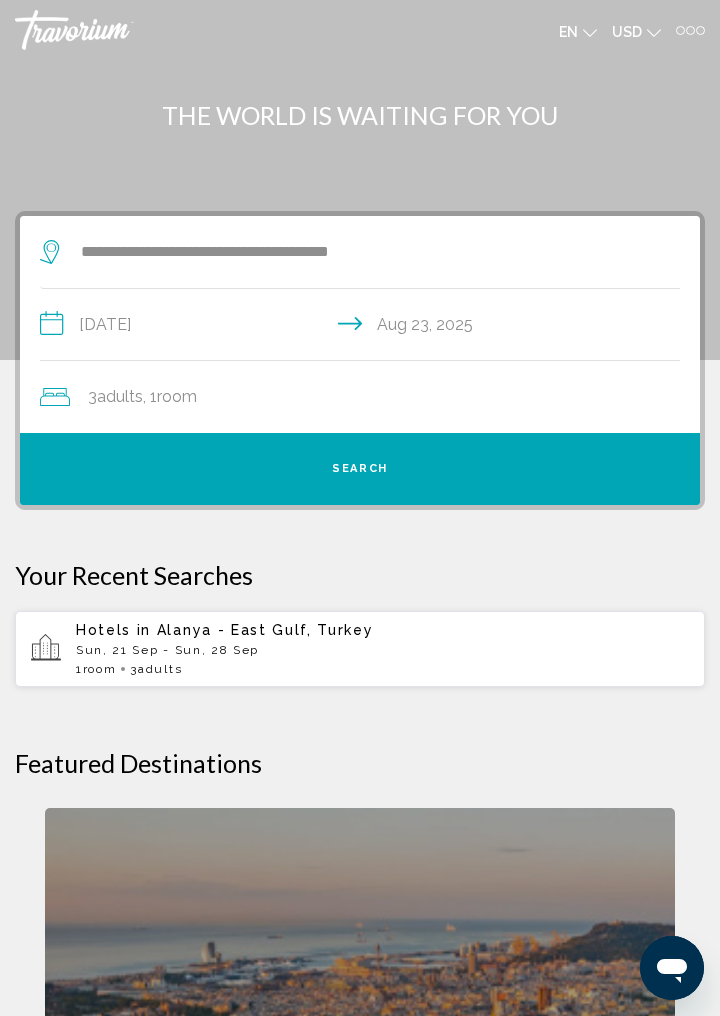 click on "Search" at bounding box center (360, 469) 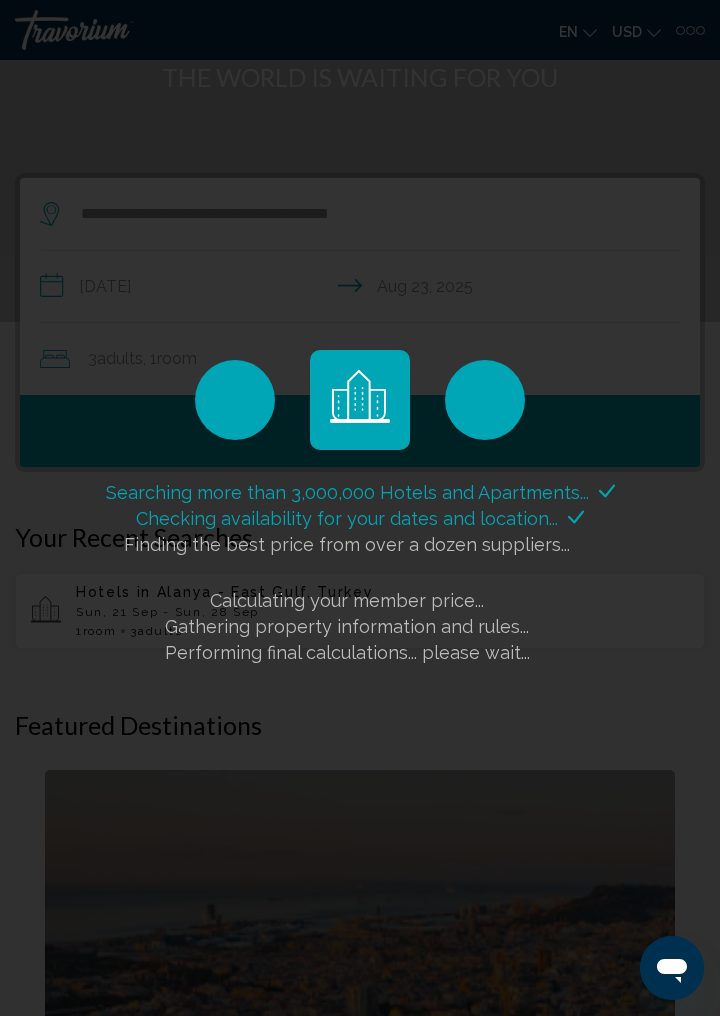 scroll, scrollTop: 0, scrollLeft: 0, axis: both 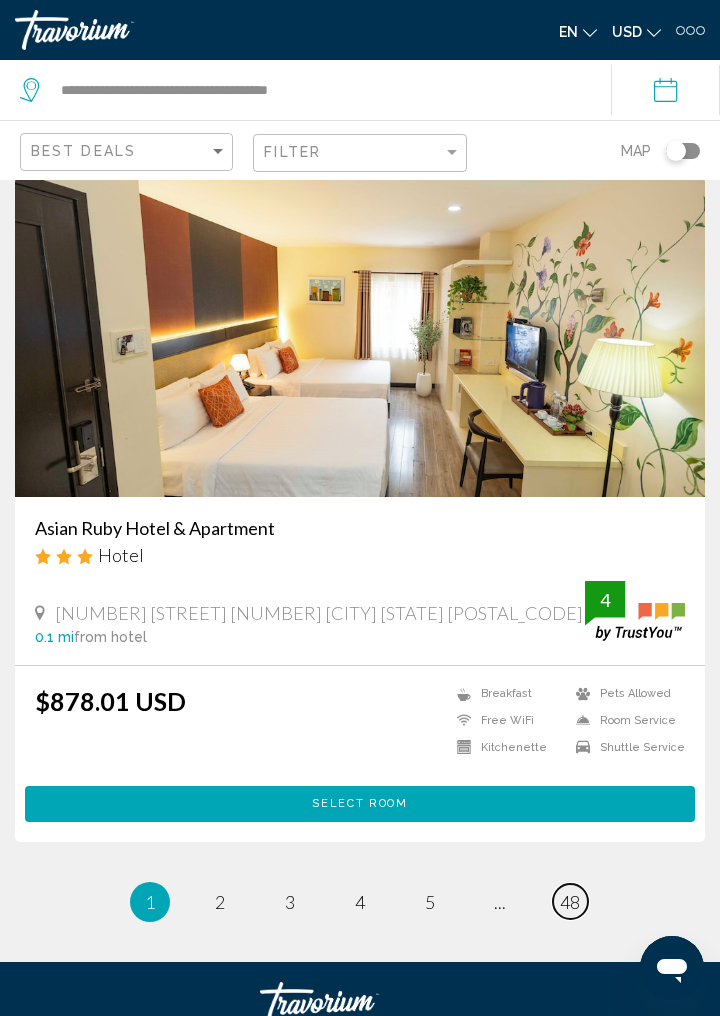 click on "48" at bounding box center [220, 902] 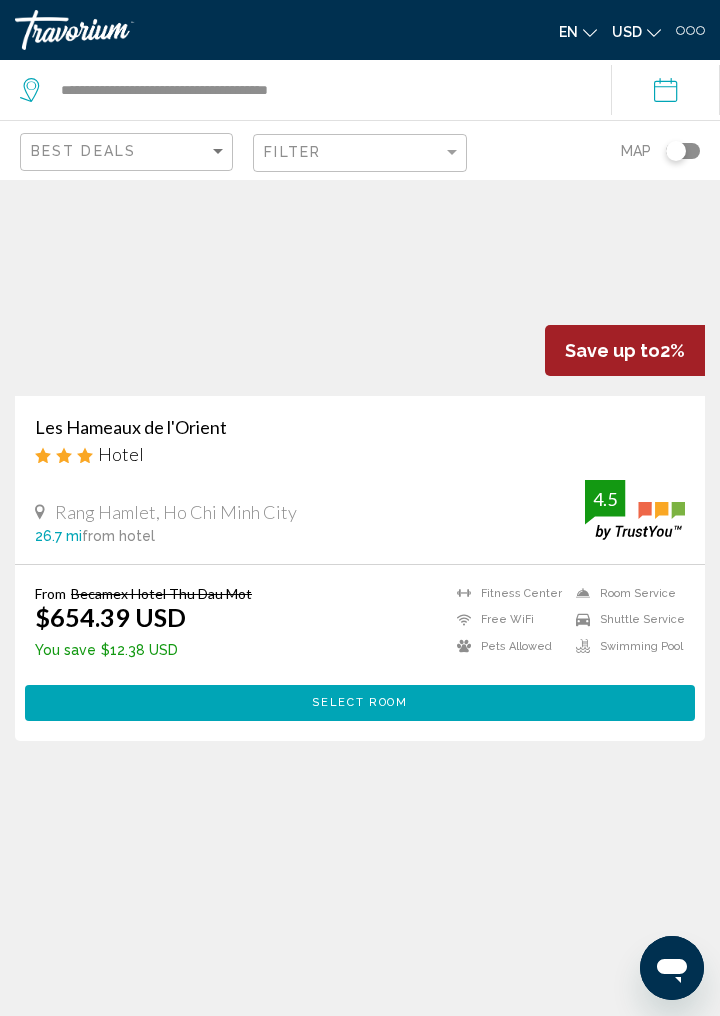 scroll, scrollTop: 5067, scrollLeft: 0, axis: vertical 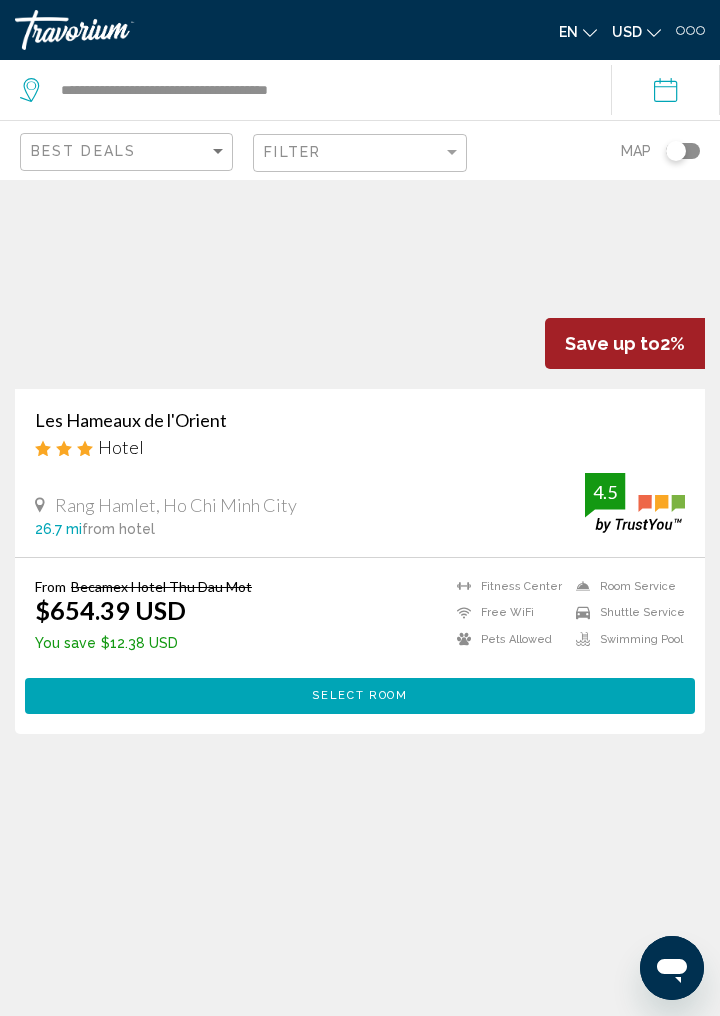 click on "Les Hameaux de l'Orient" at bounding box center (360, 420) 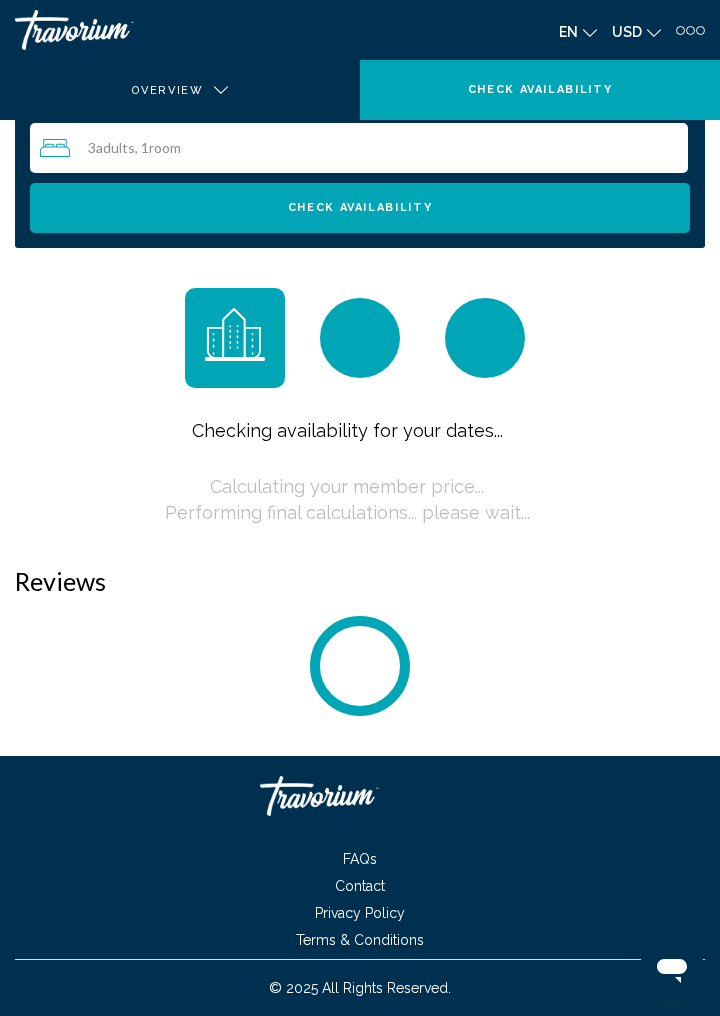 scroll, scrollTop: 0, scrollLeft: 0, axis: both 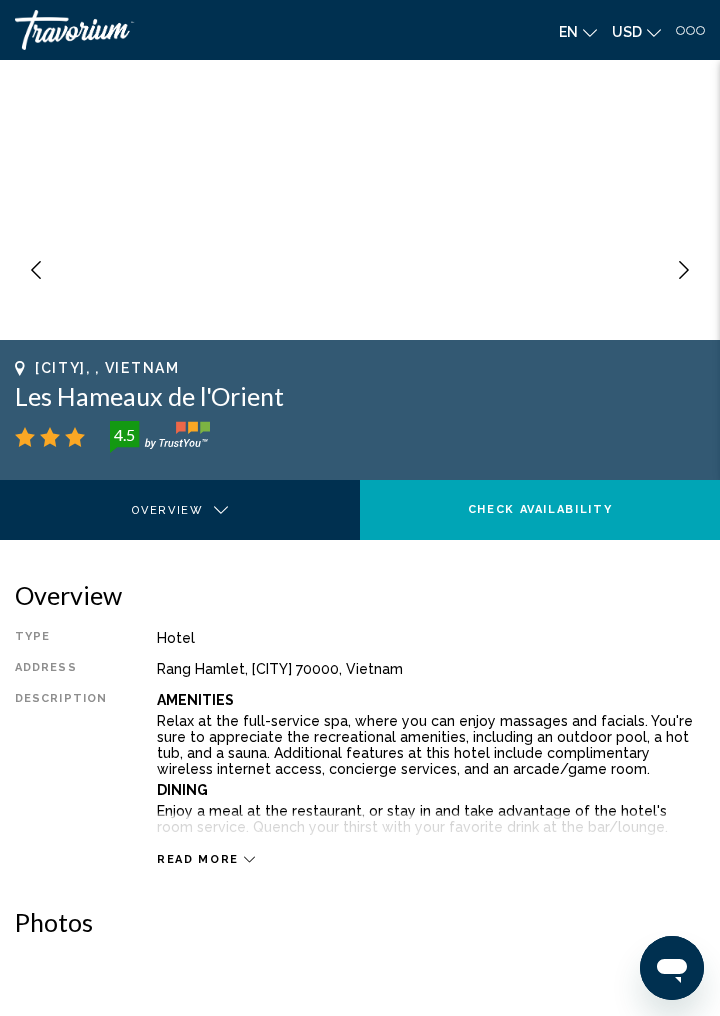 click at bounding box center [684, 270] 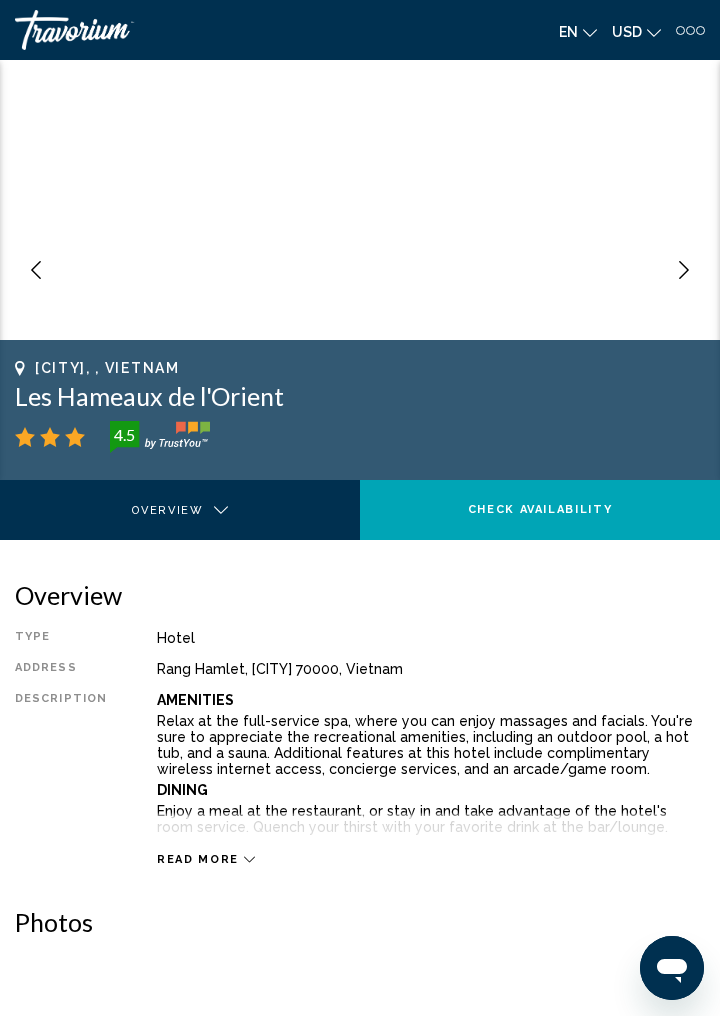 click at bounding box center [684, 270] 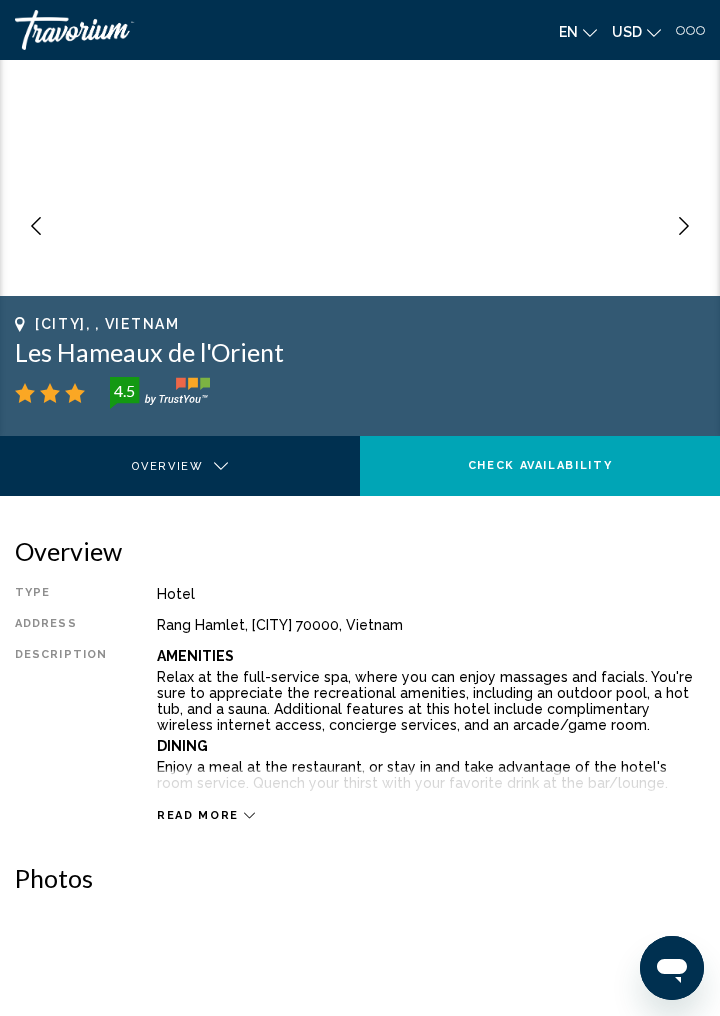 scroll, scrollTop: 0, scrollLeft: 0, axis: both 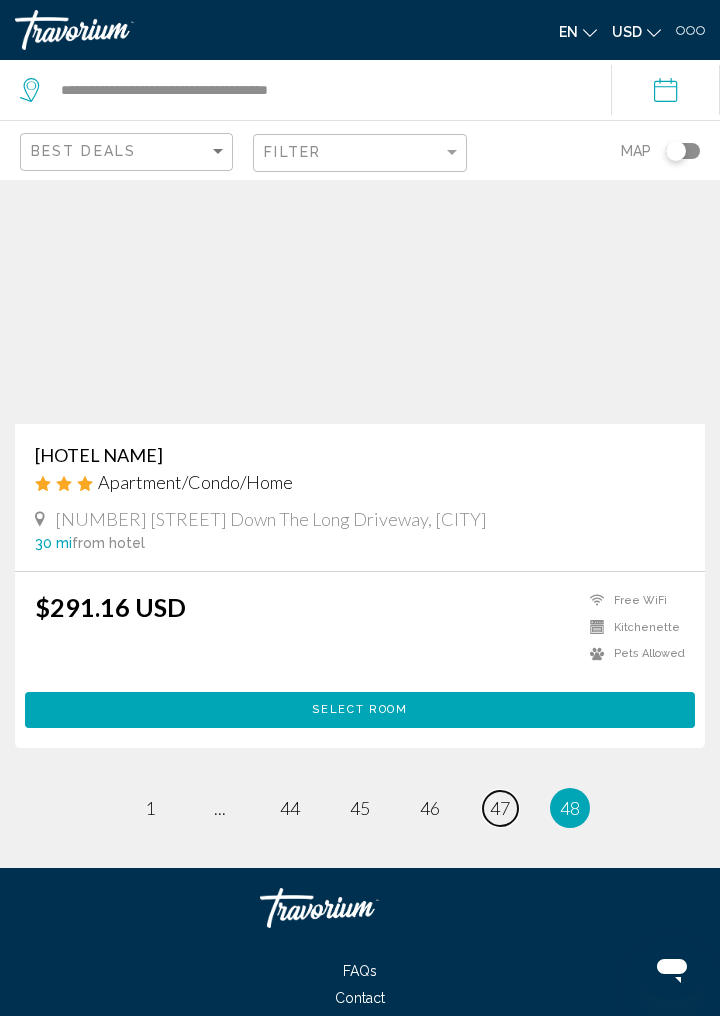 click on "47" at bounding box center (150, 808) 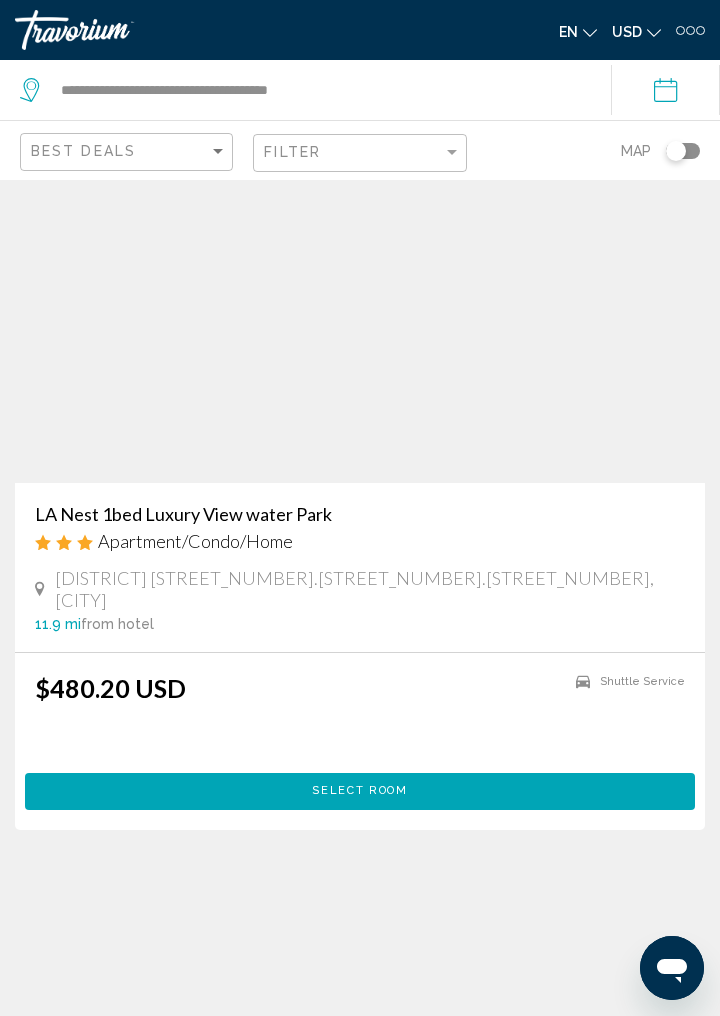 scroll, scrollTop: 4887, scrollLeft: 0, axis: vertical 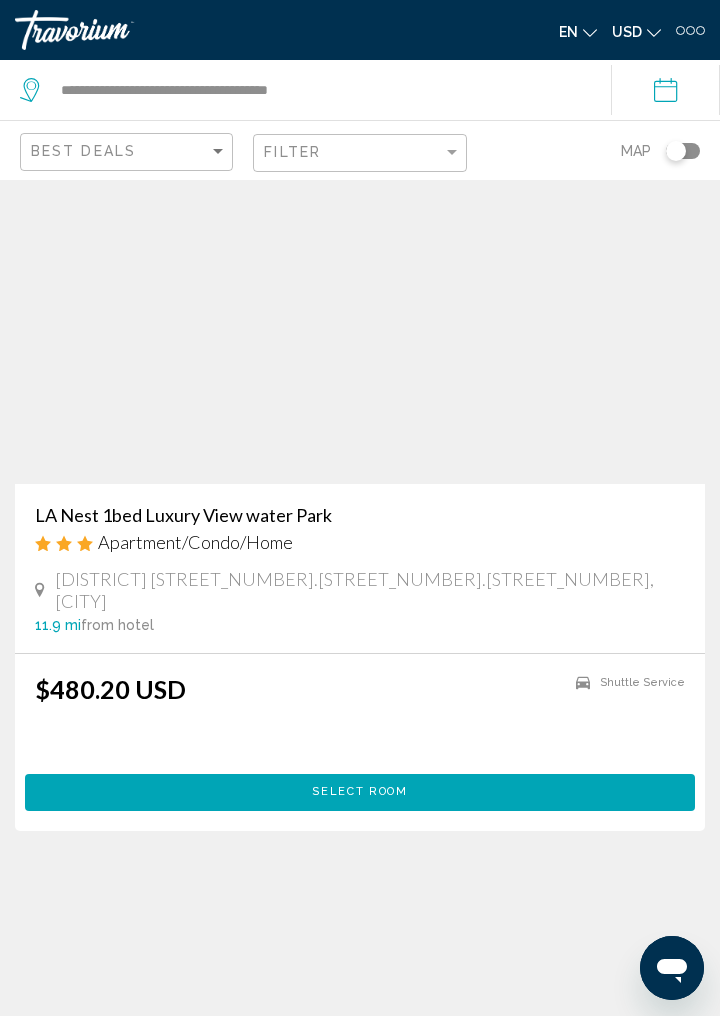 click on "LA Nest 1bed Luxury View water Park" at bounding box center (360, 515) 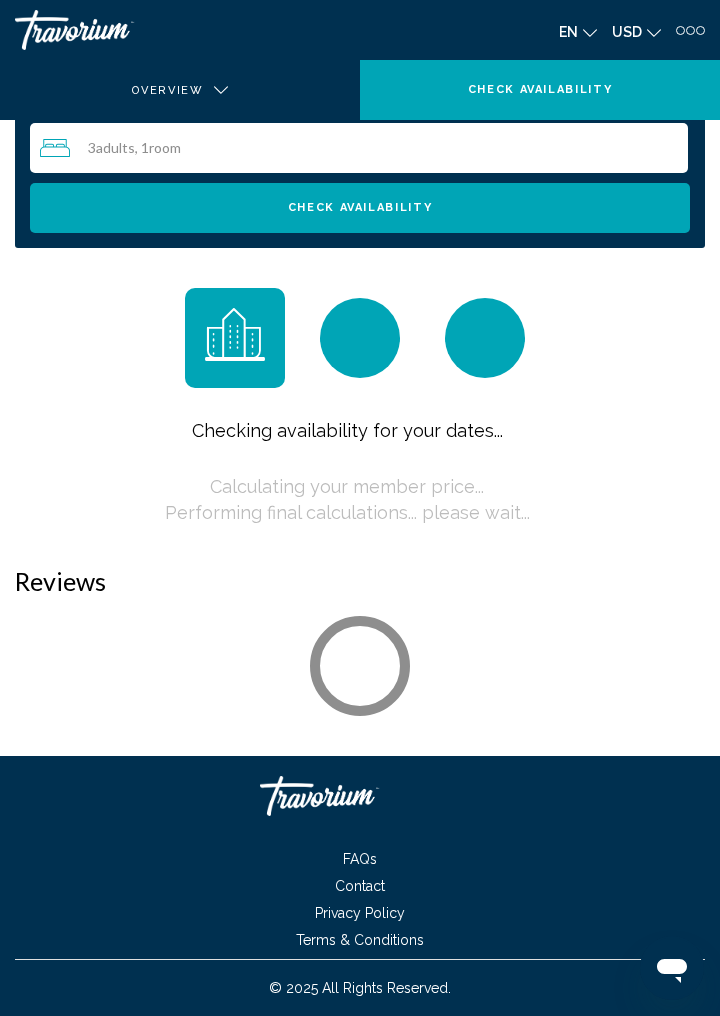 scroll, scrollTop: 0, scrollLeft: 0, axis: both 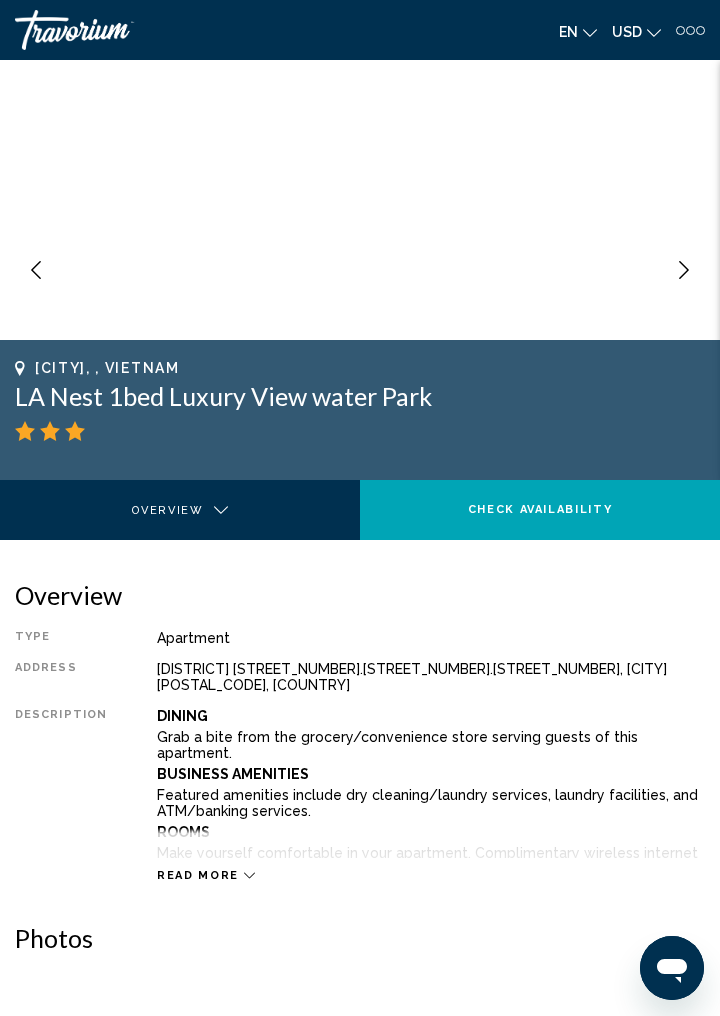 click at bounding box center [360, 270] 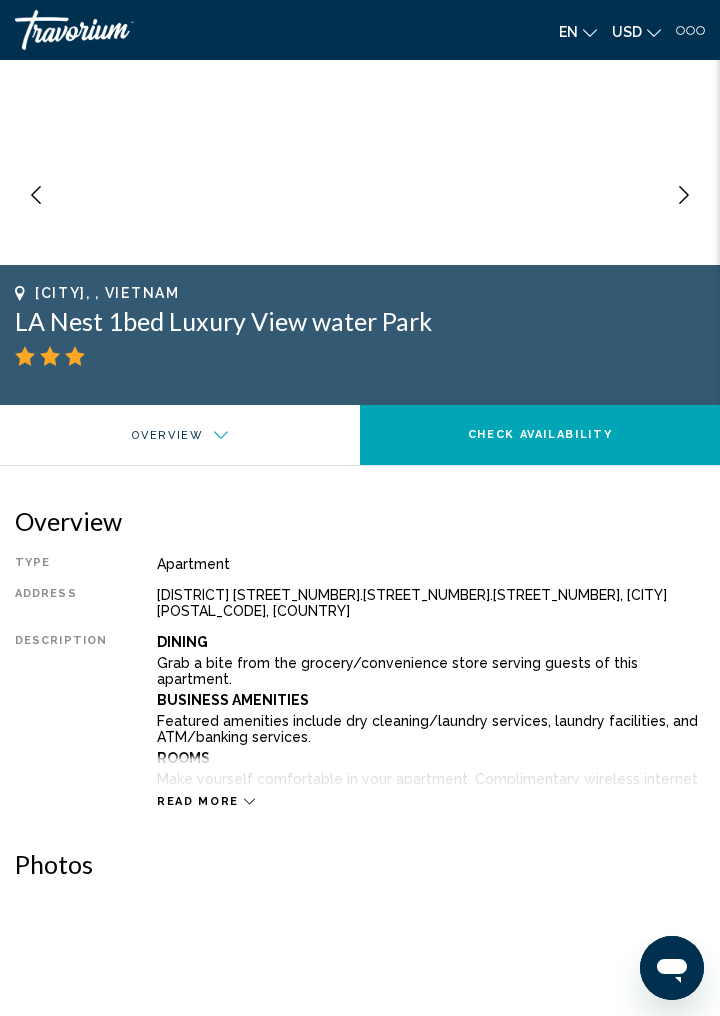 scroll, scrollTop: 0, scrollLeft: 0, axis: both 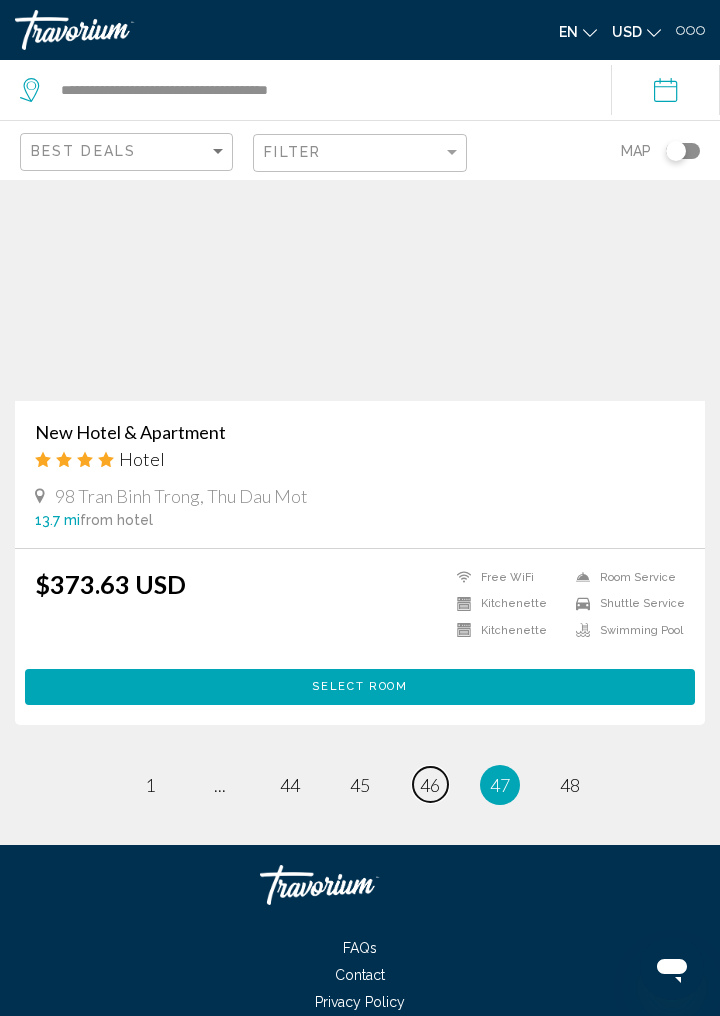 click on "46" at bounding box center (150, 785) 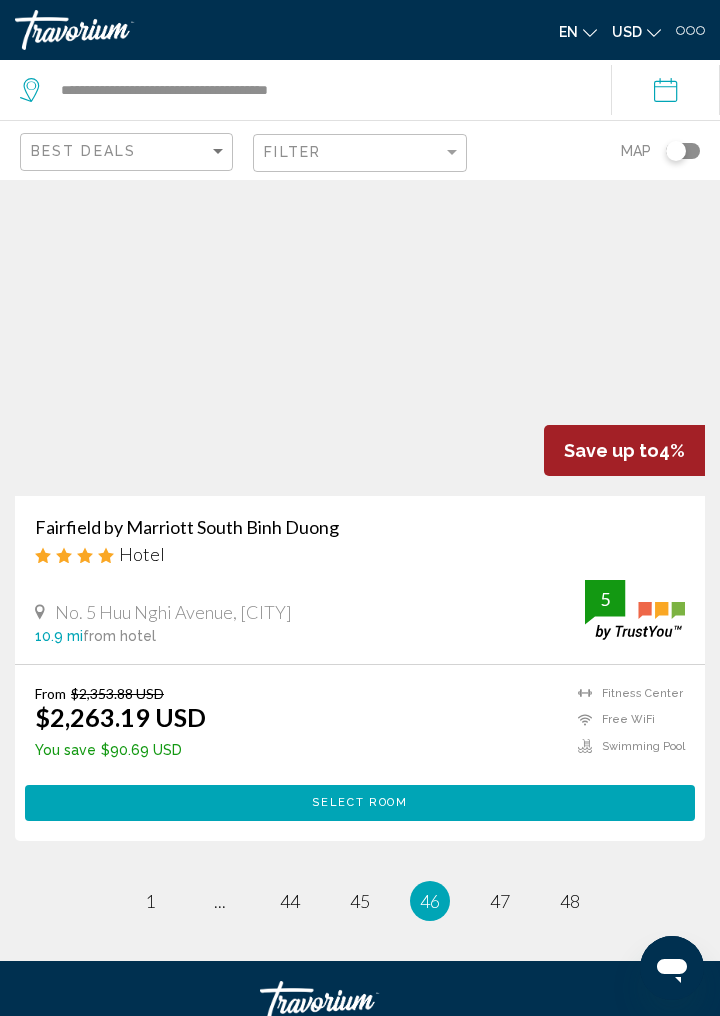 scroll, scrollTop: 7746, scrollLeft: 0, axis: vertical 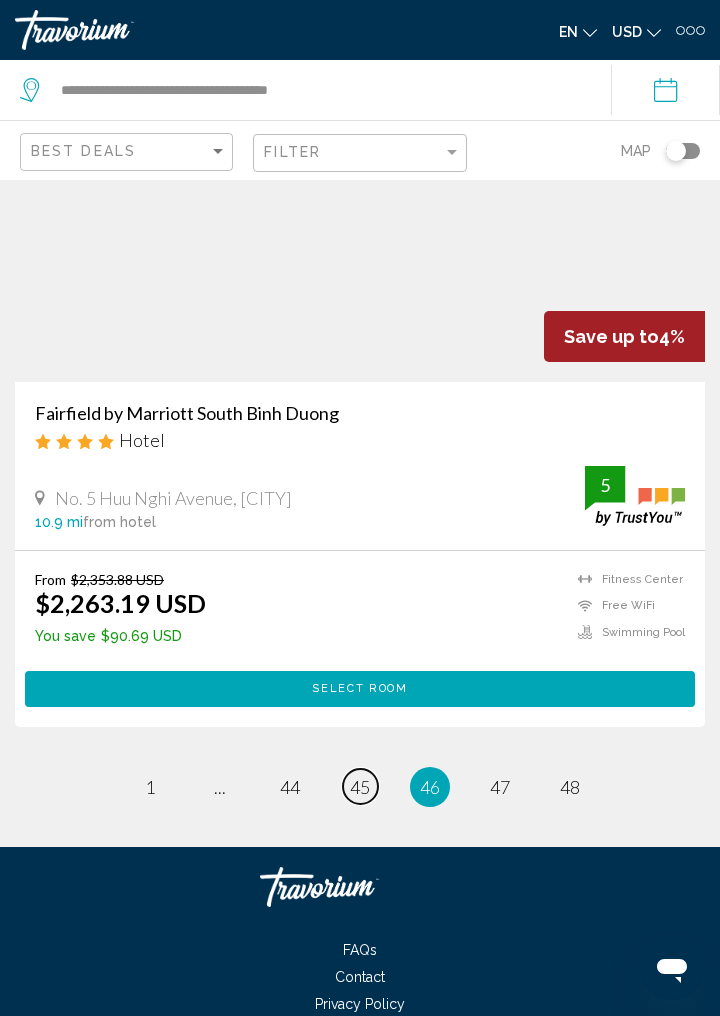 click on "page  45" at bounding box center [150, 786] 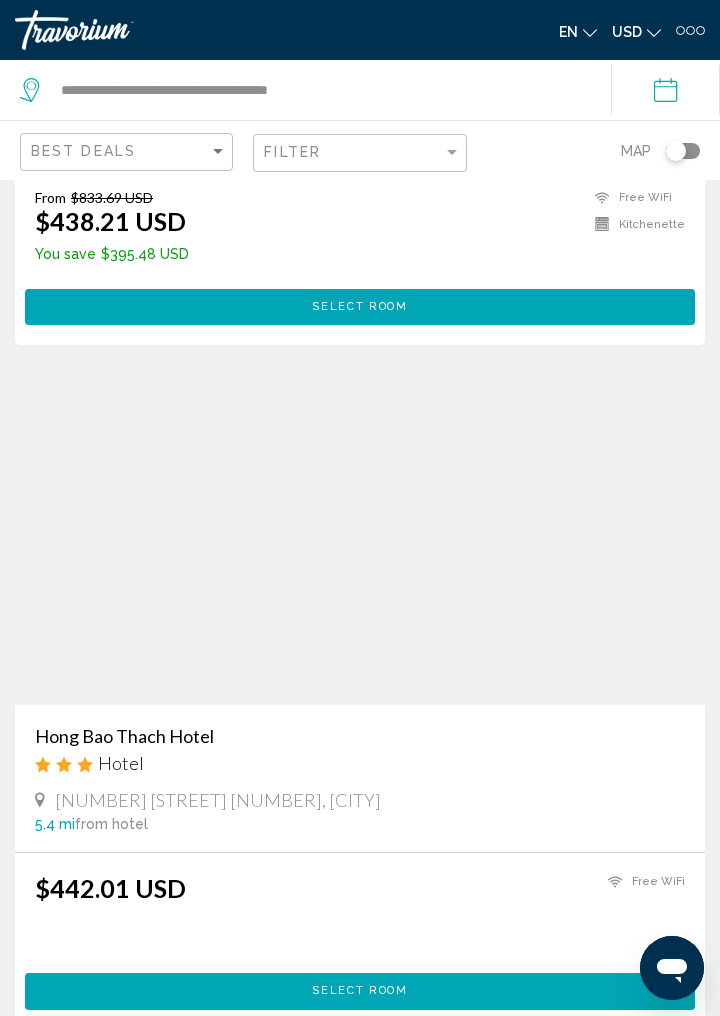 scroll, scrollTop: 458, scrollLeft: 0, axis: vertical 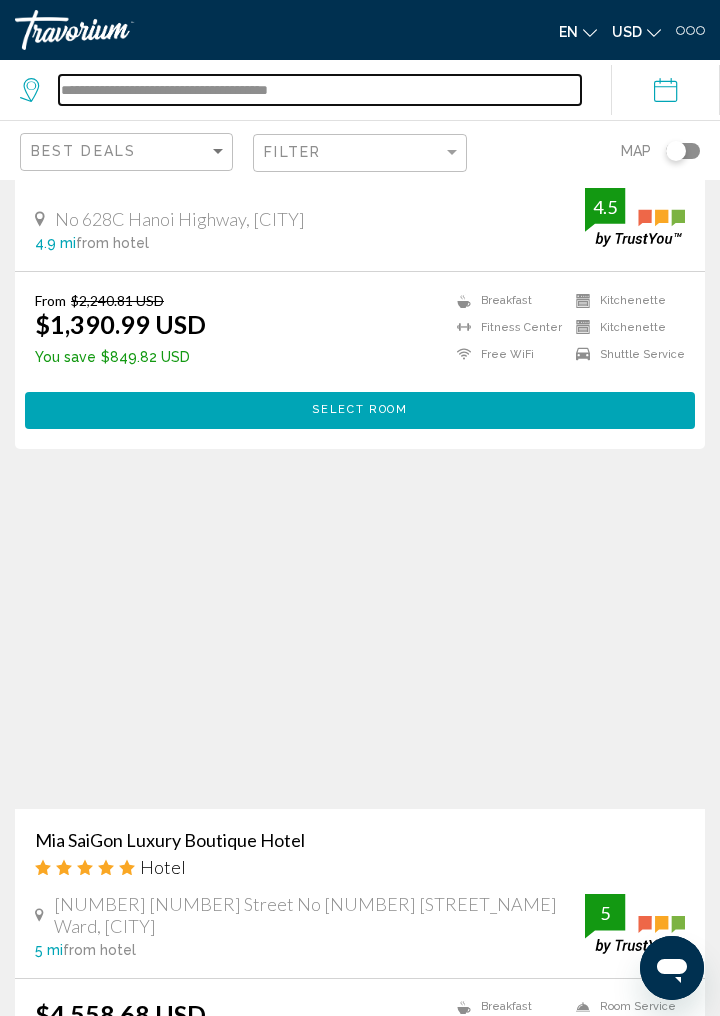 click on "**********" at bounding box center [320, 90] 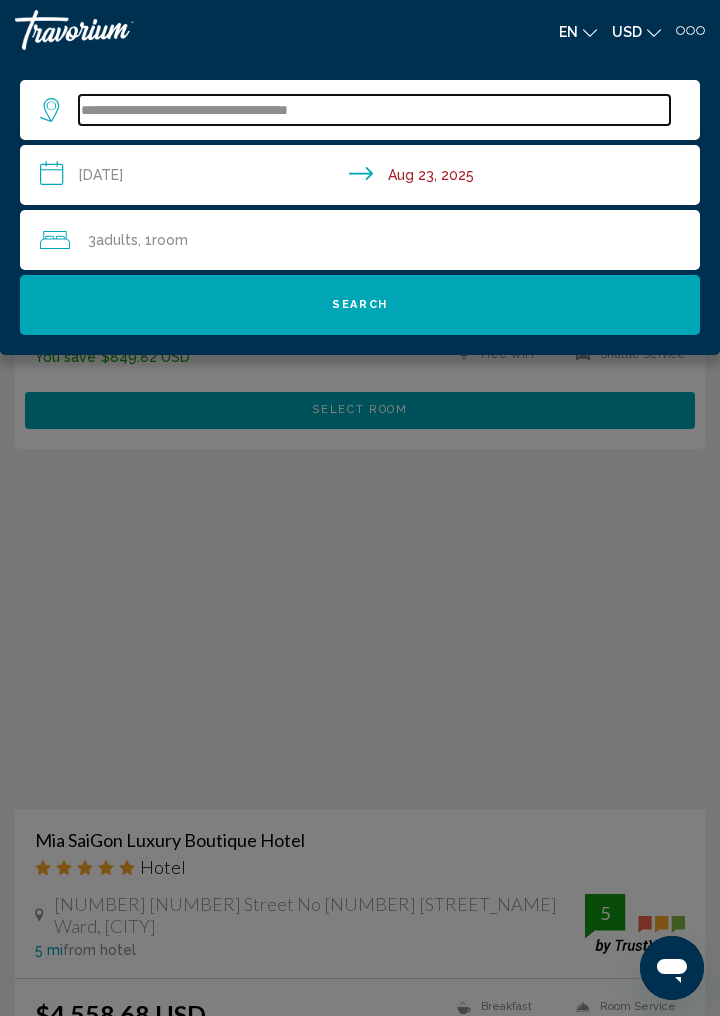 click on "**********" at bounding box center (374, 110) 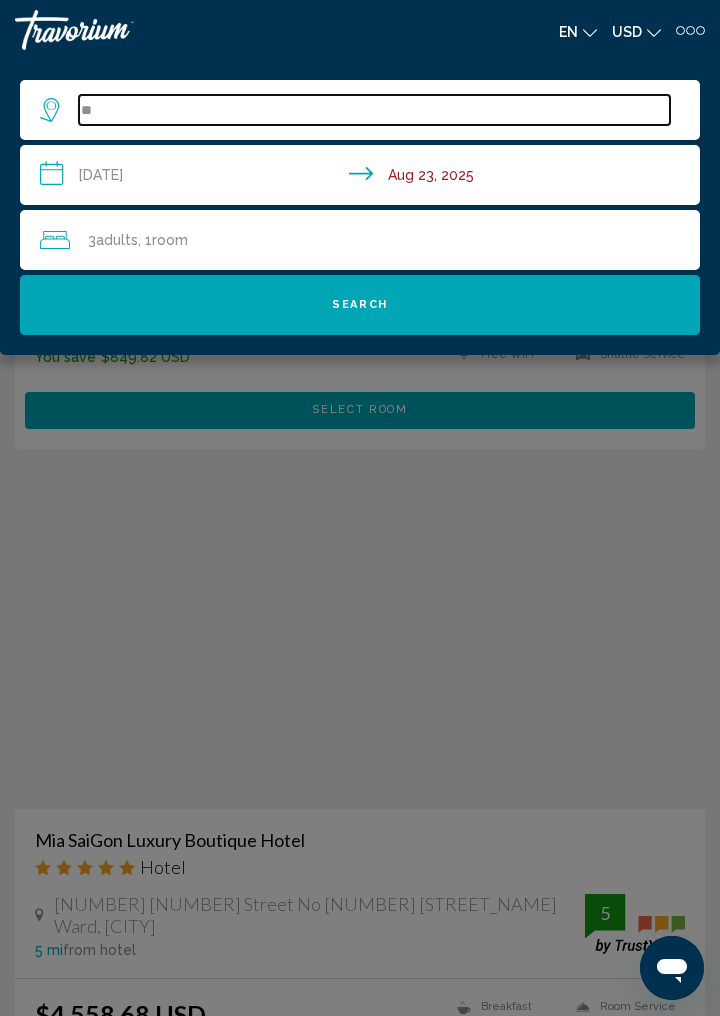type on "*" 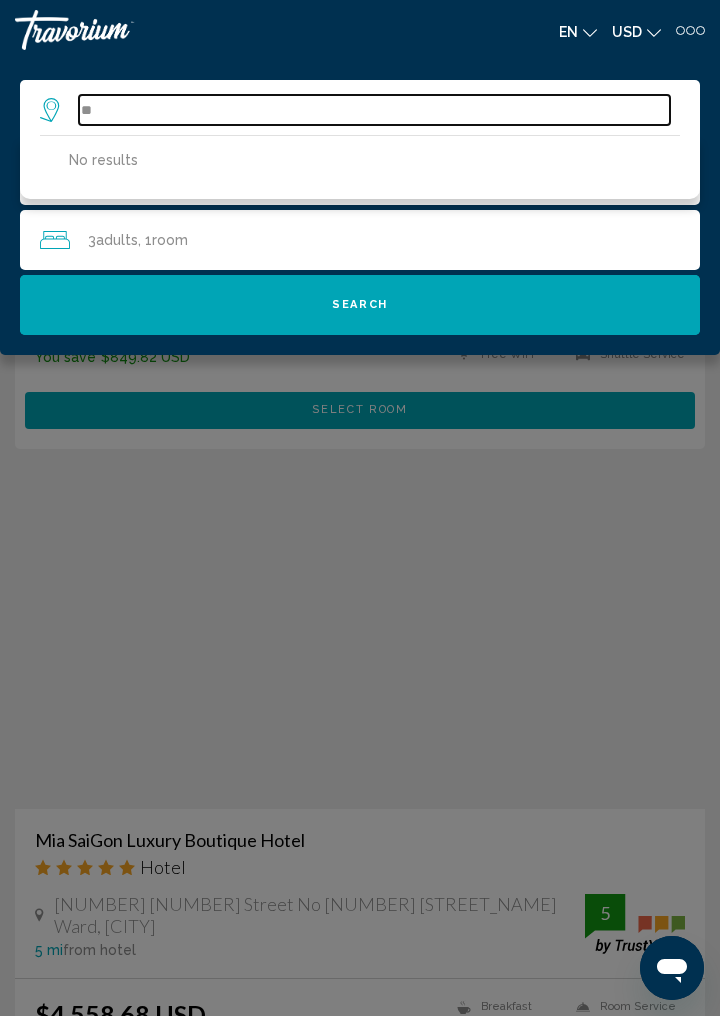 type on "*" 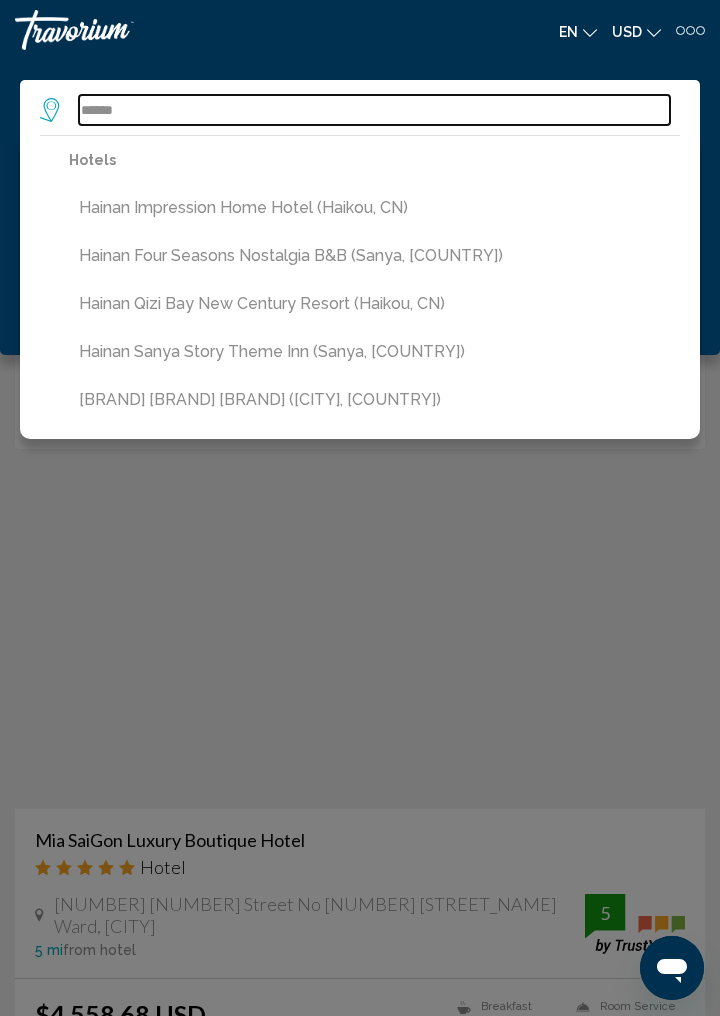 click on "******" at bounding box center (374, 110) 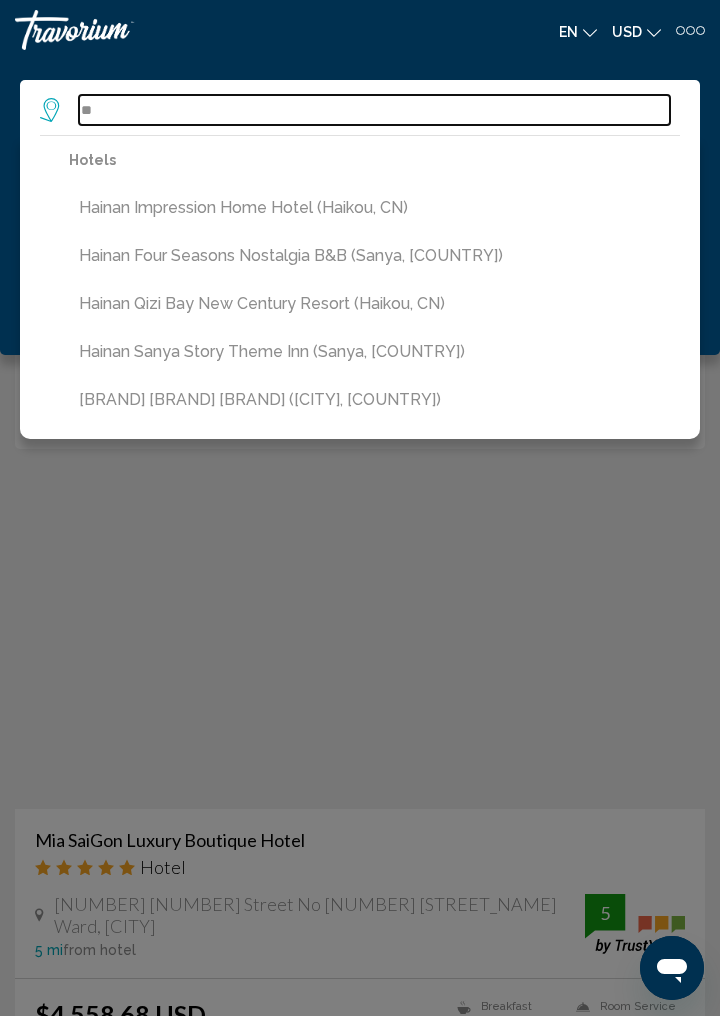 type on "*" 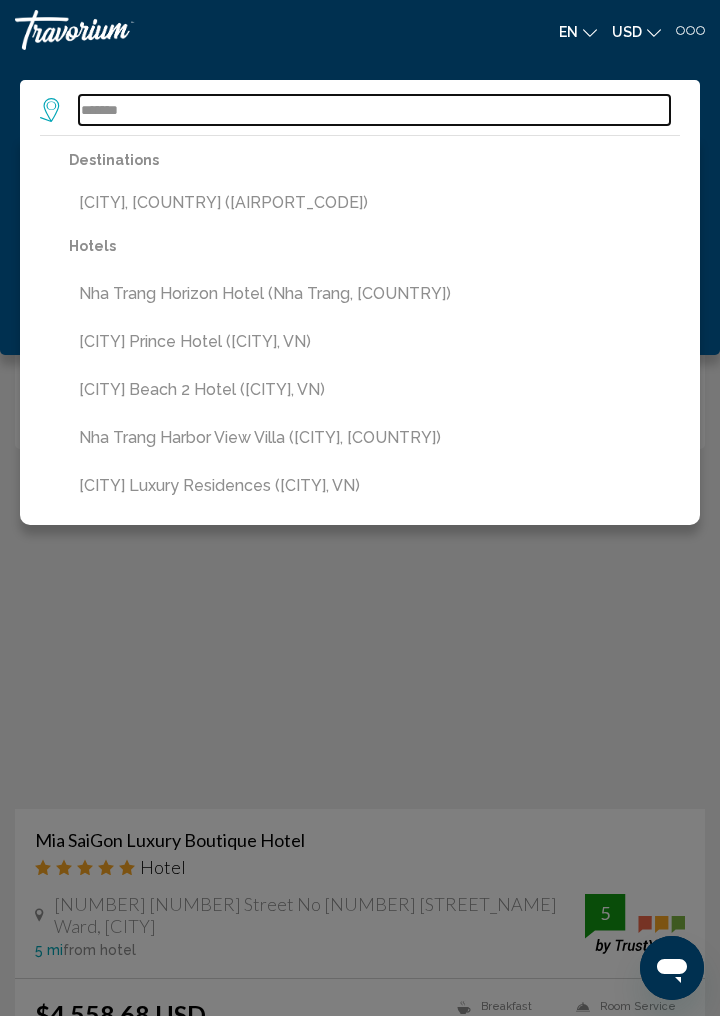 type on "*******" 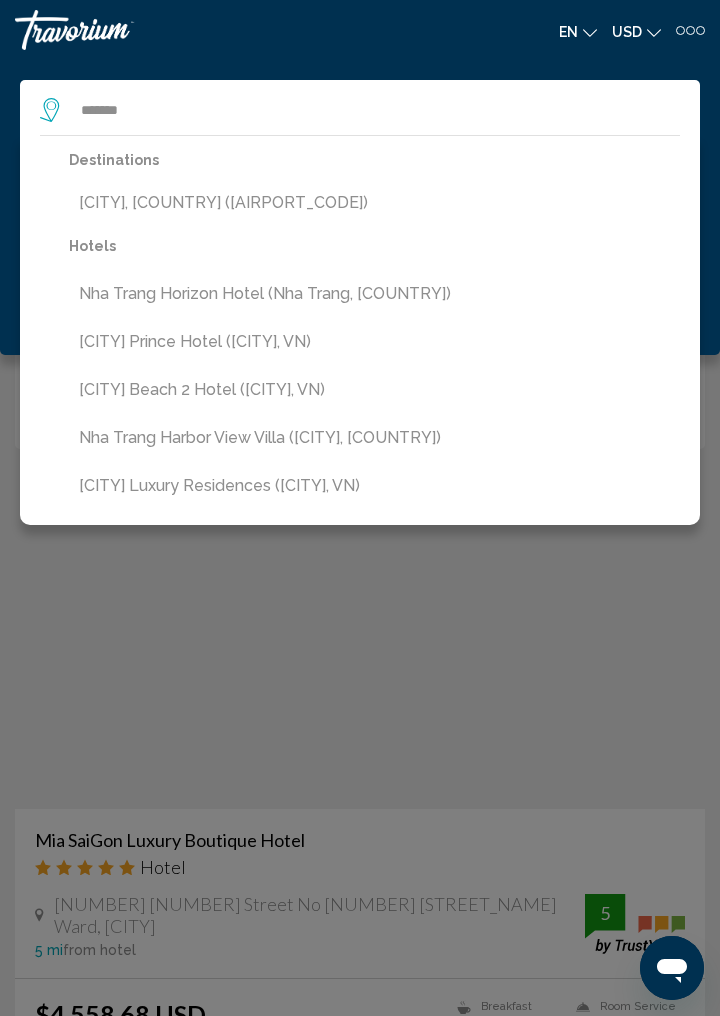 click on "[CITY], [COUNTRY] ([AIRPORT_CODE])" at bounding box center [374, 203] 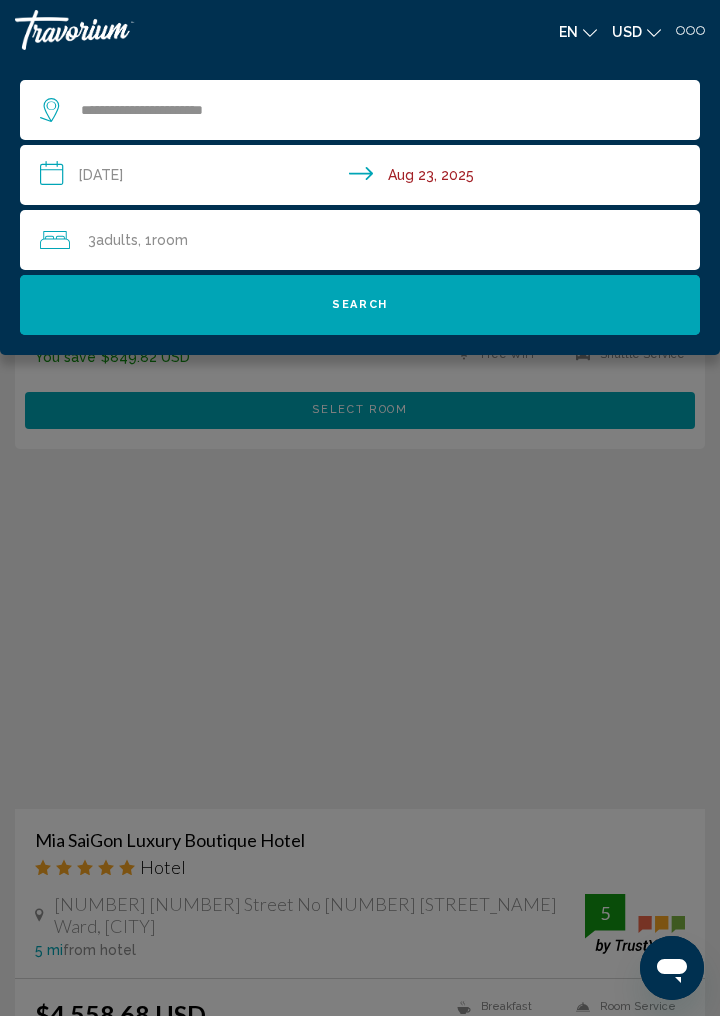 click on "Search" at bounding box center [360, 305] 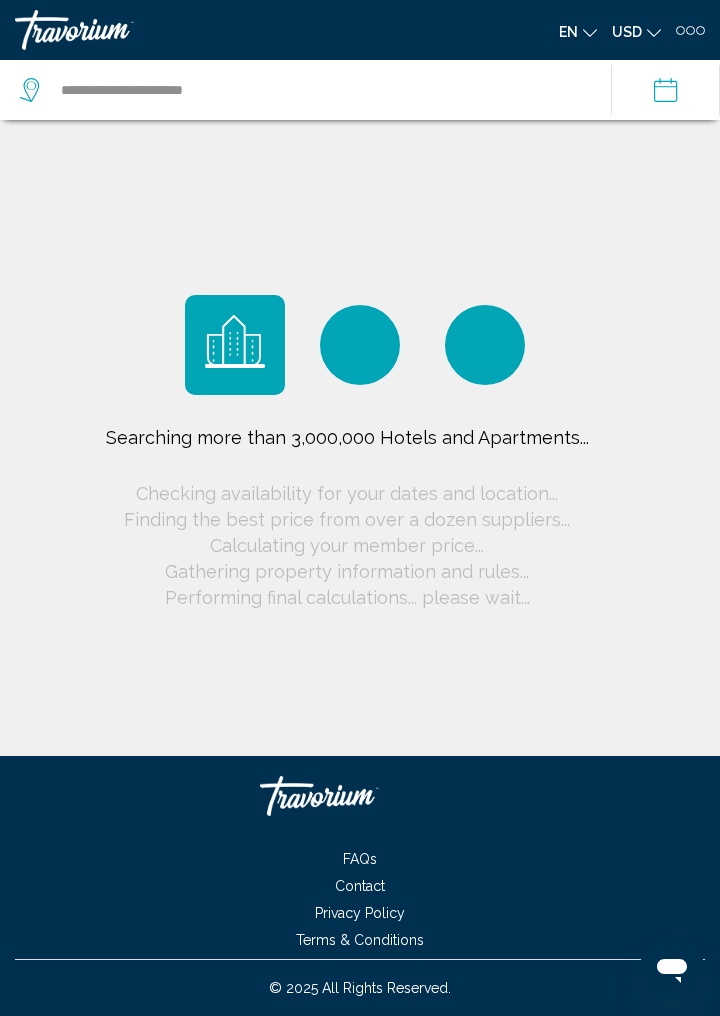 scroll, scrollTop: 96, scrollLeft: 0, axis: vertical 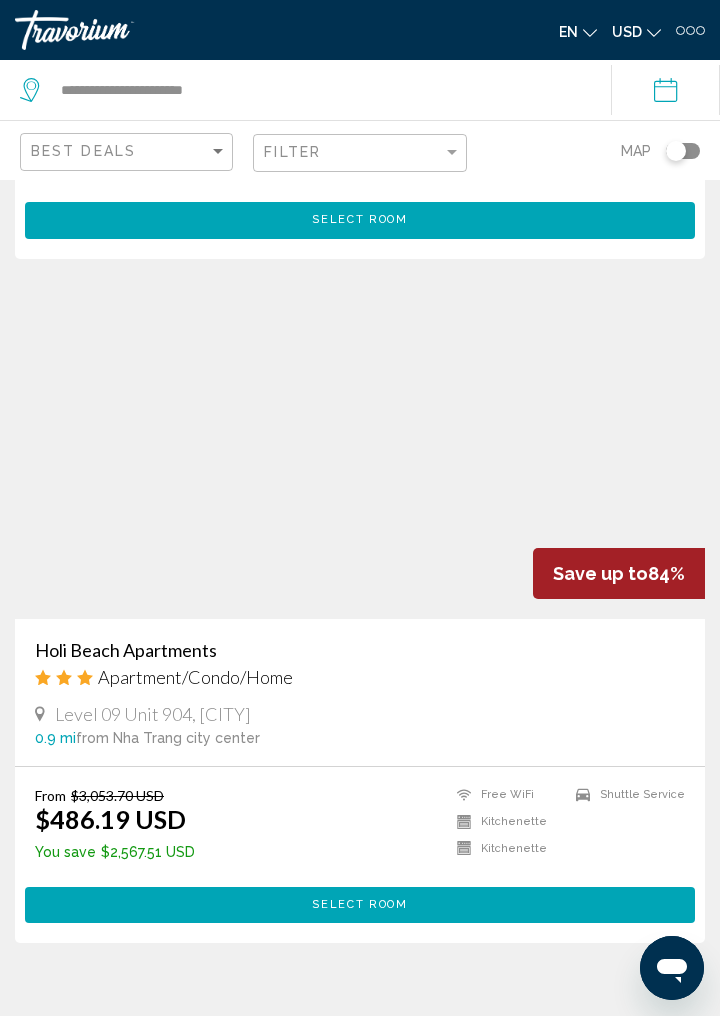 click on "Holi Beach Apartments" at bounding box center (360, 650) 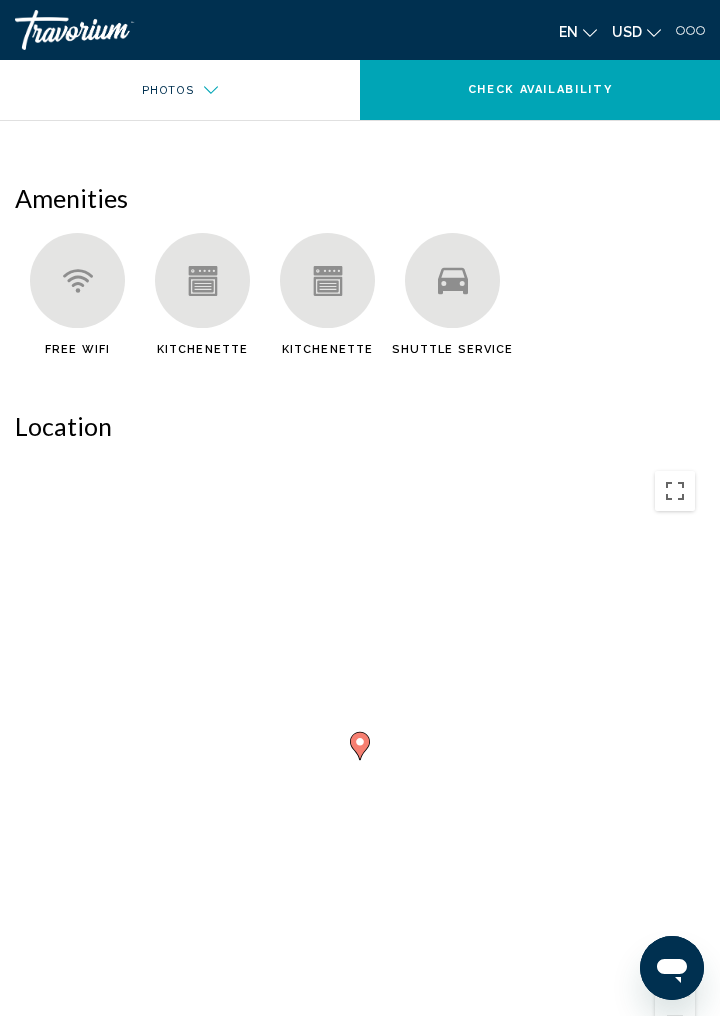 scroll, scrollTop: 1081, scrollLeft: 0, axis: vertical 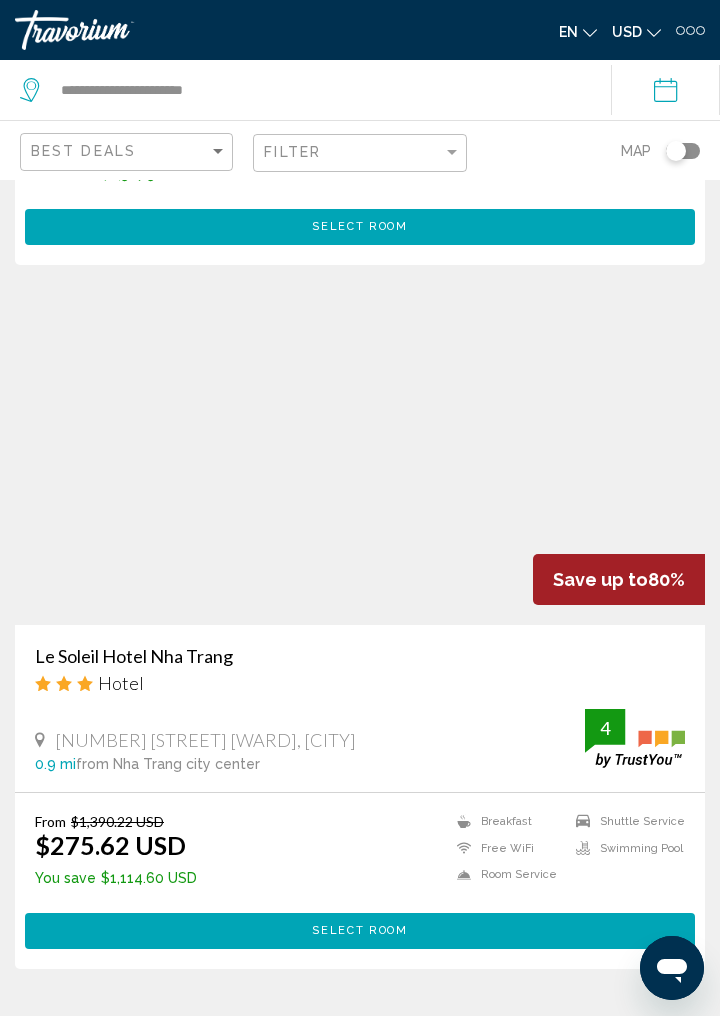click on "Le Soleil Hotel Nha Trang" at bounding box center [360, 656] 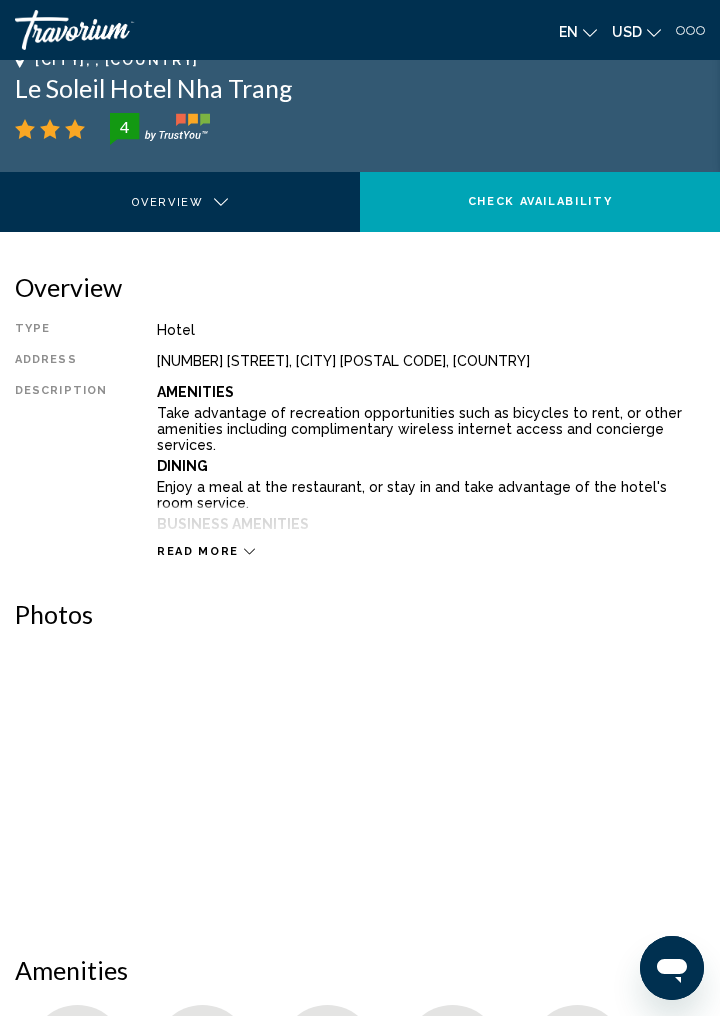 scroll, scrollTop: 0, scrollLeft: 0, axis: both 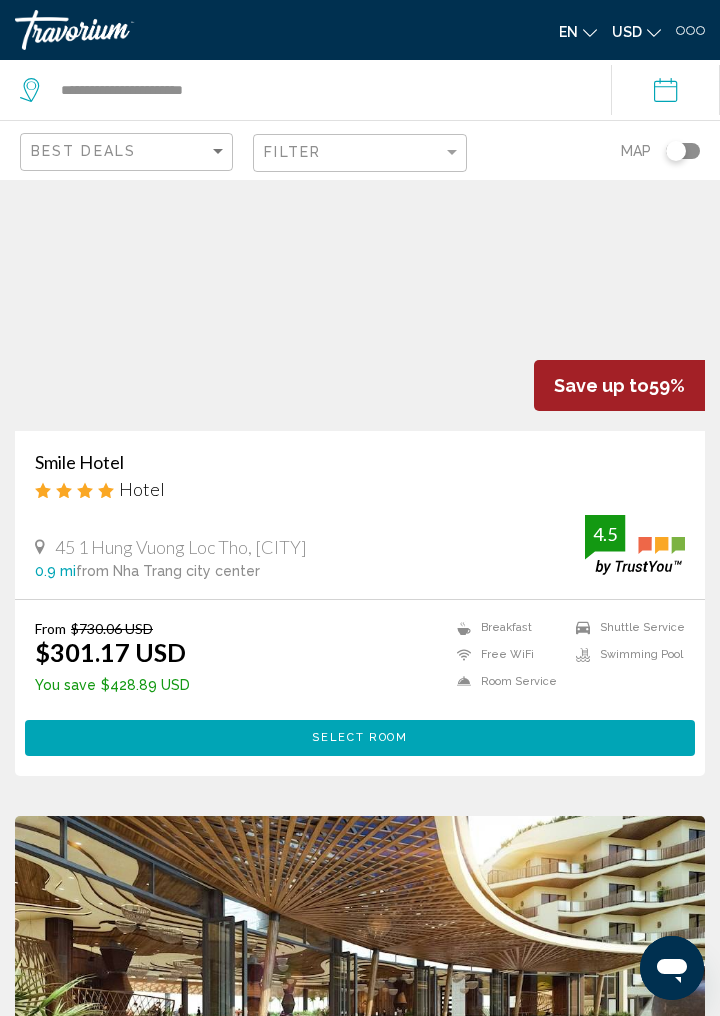 click on "Smile Hotel" at bounding box center (360, 462) 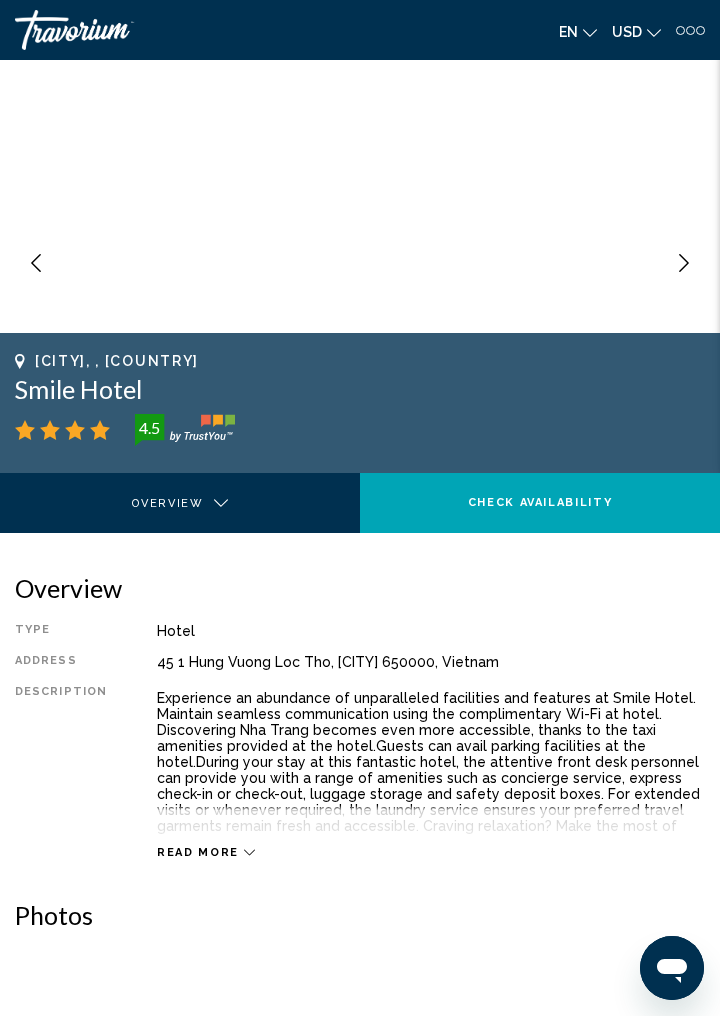 scroll, scrollTop: 0, scrollLeft: 0, axis: both 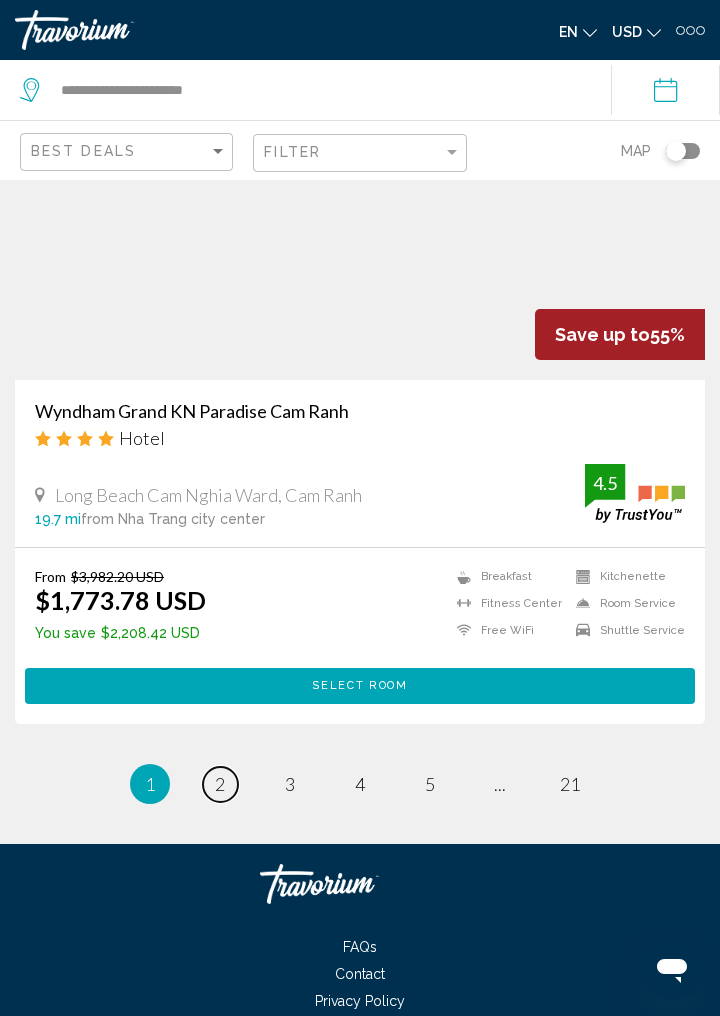 click on "2" at bounding box center [220, 784] 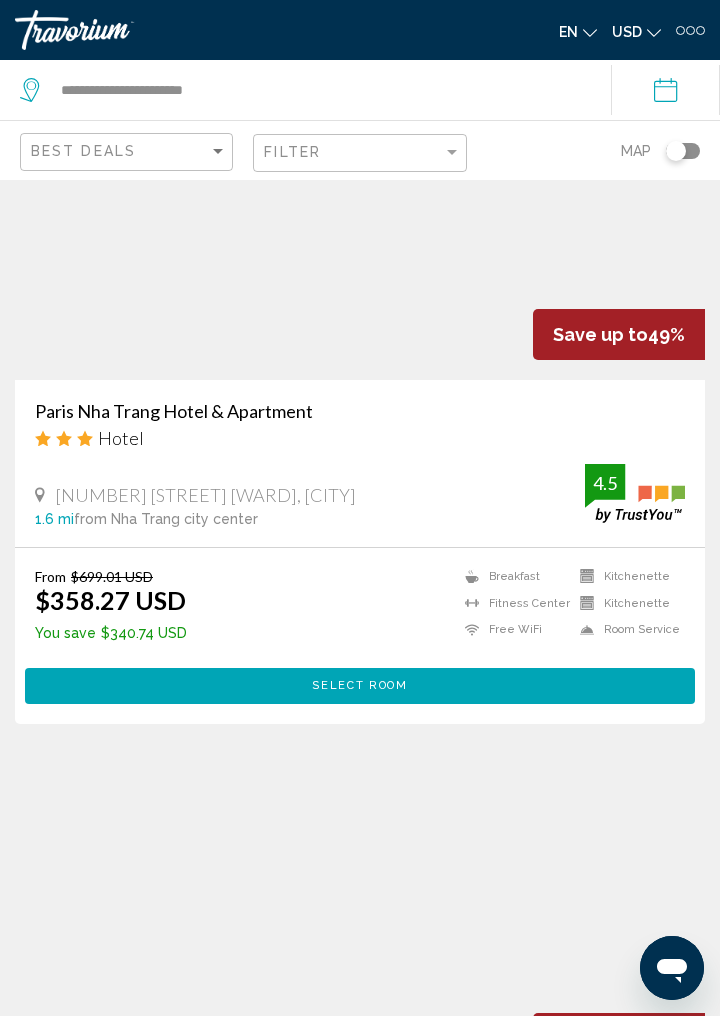 scroll, scrollTop: 1575, scrollLeft: 0, axis: vertical 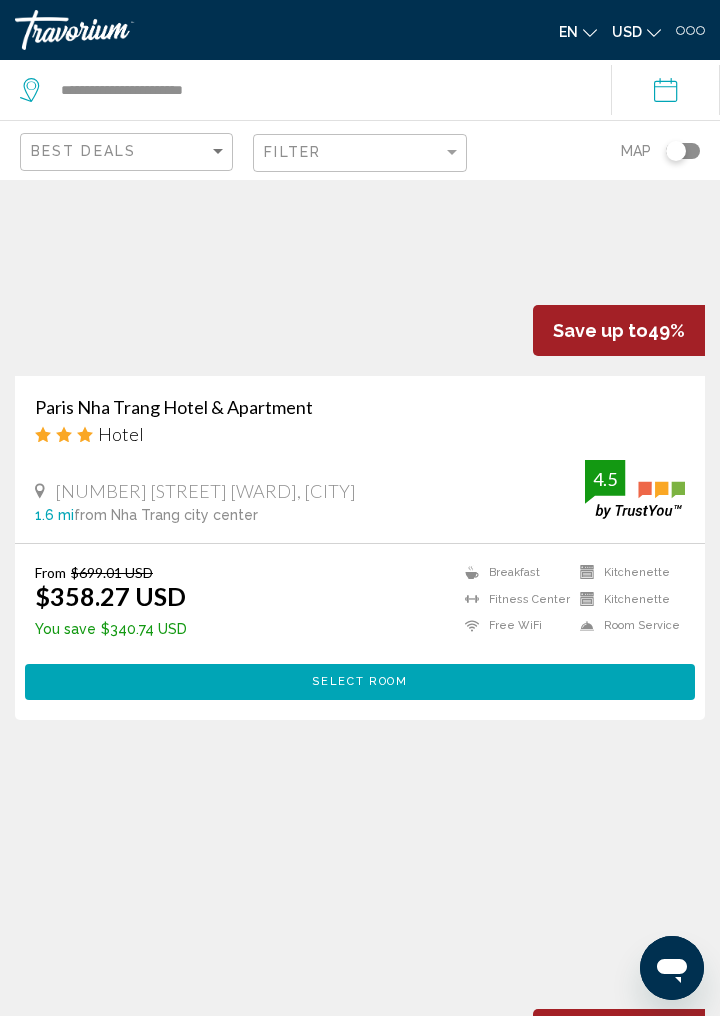 click on "Paris Nha Trang Hotel & Apartment" at bounding box center (360, 407) 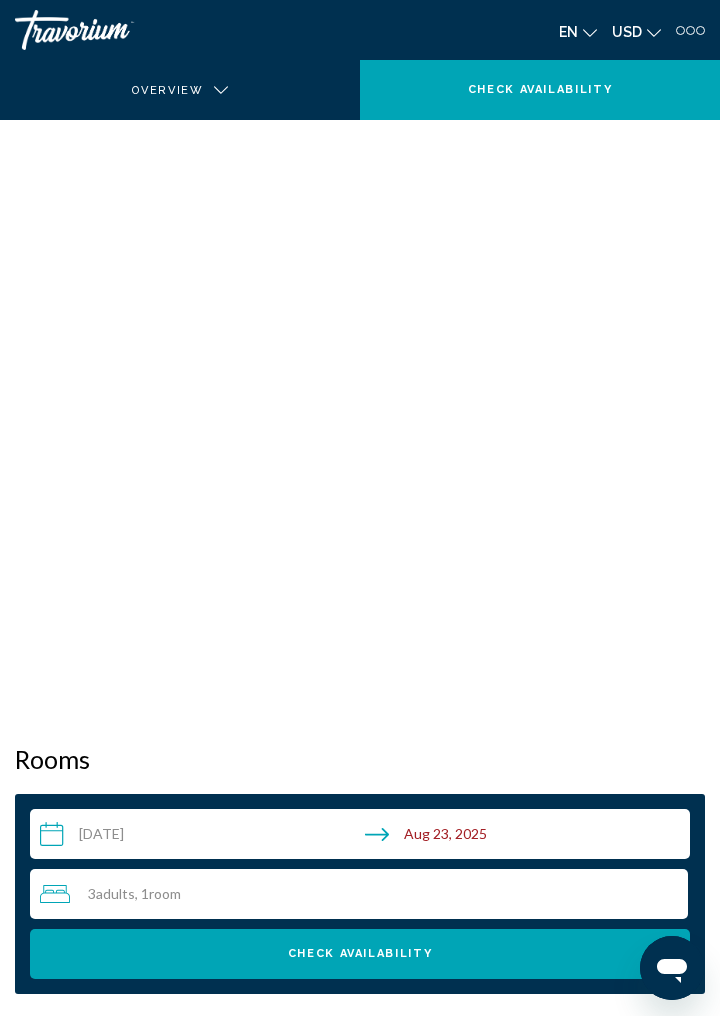 scroll, scrollTop: 0, scrollLeft: 0, axis: both 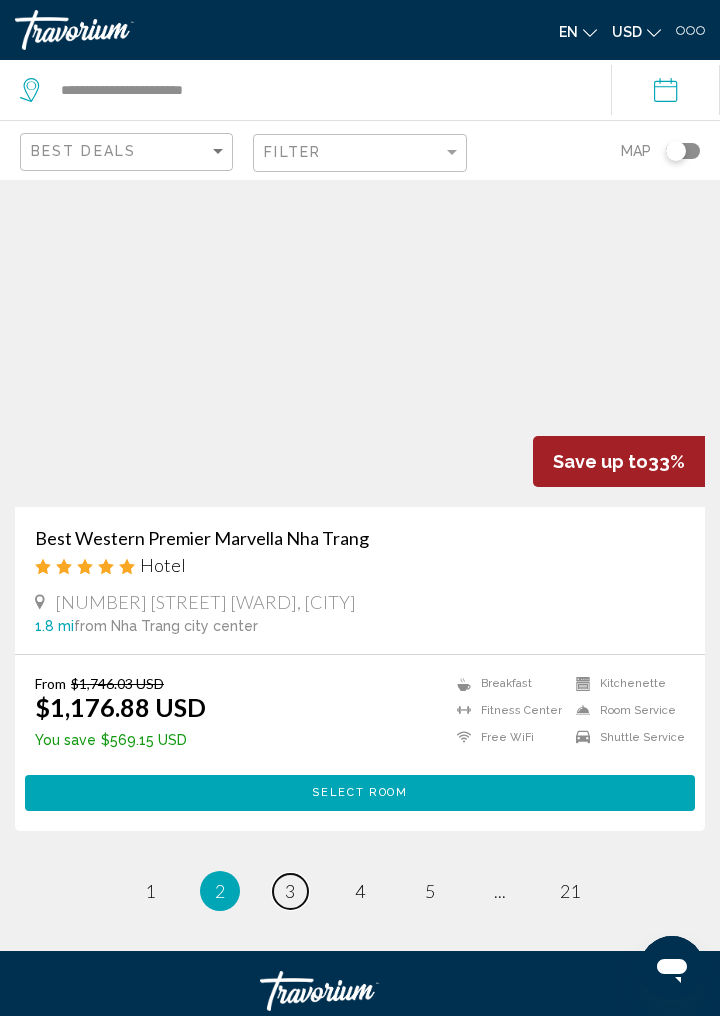 click on "page  3" at bounding box center [150, 891] 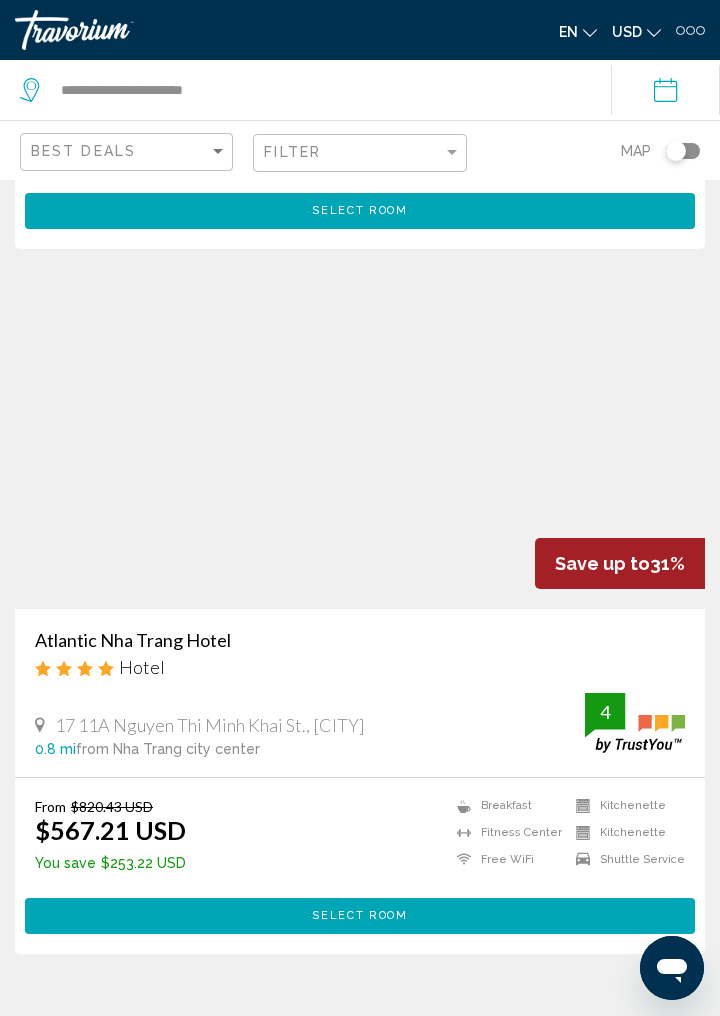scroll, scrollTop: 1366, scrollLeft: 0, axis: vertical 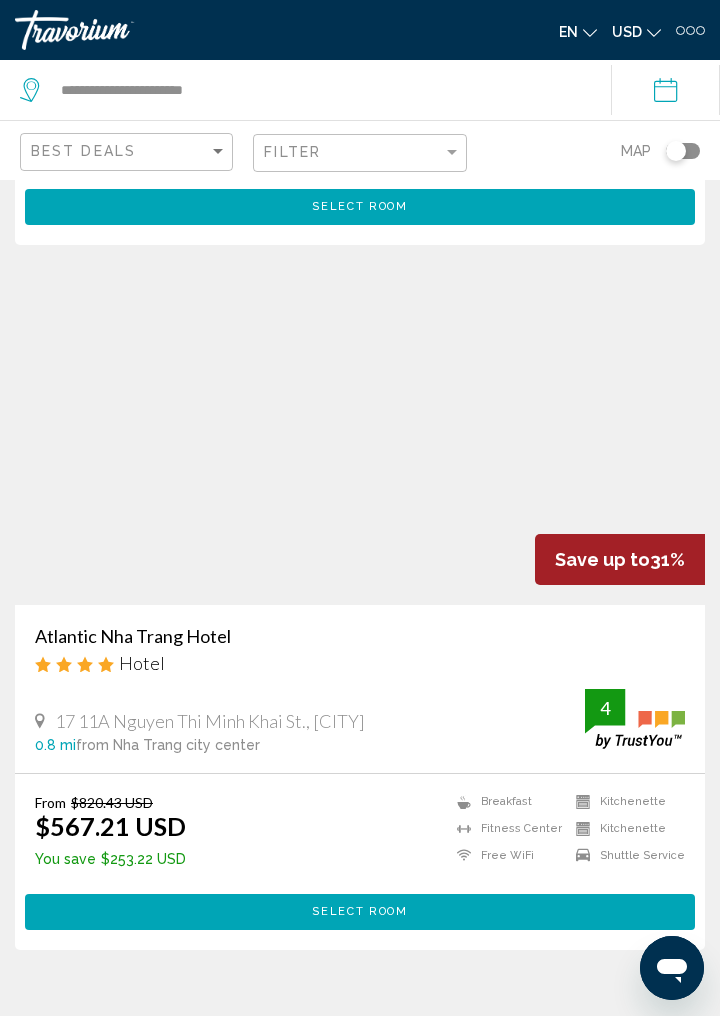 click on "Atlantic Nha Trang Hotel" at bounding box center [360, 636] 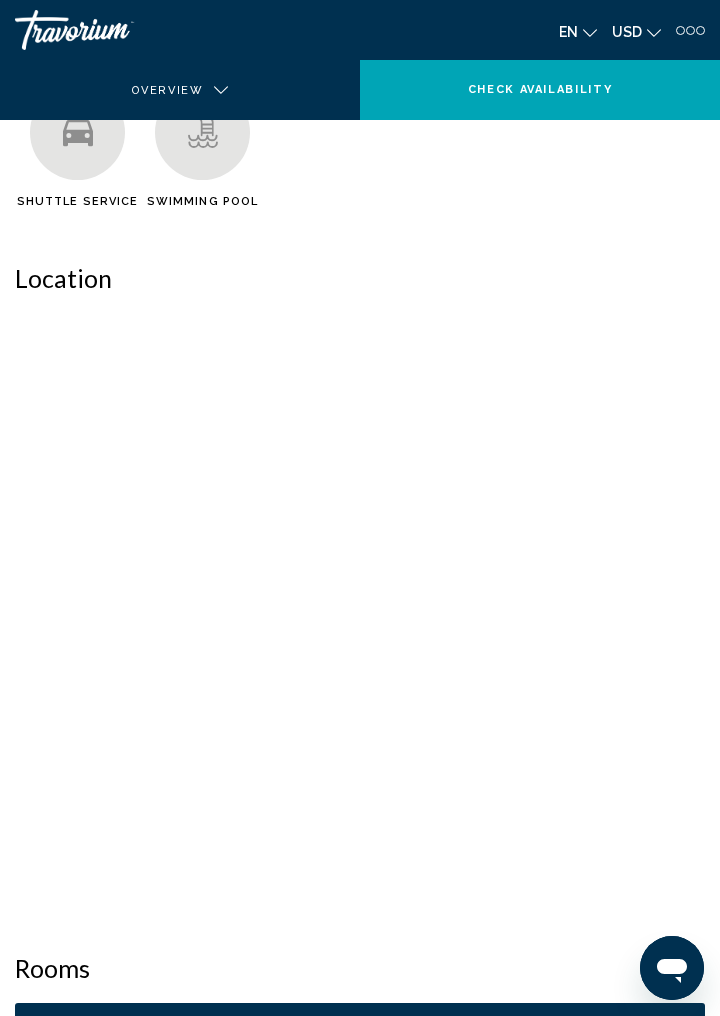 scroll, scrollTop: 0, scrollLeft: 0, axis: both 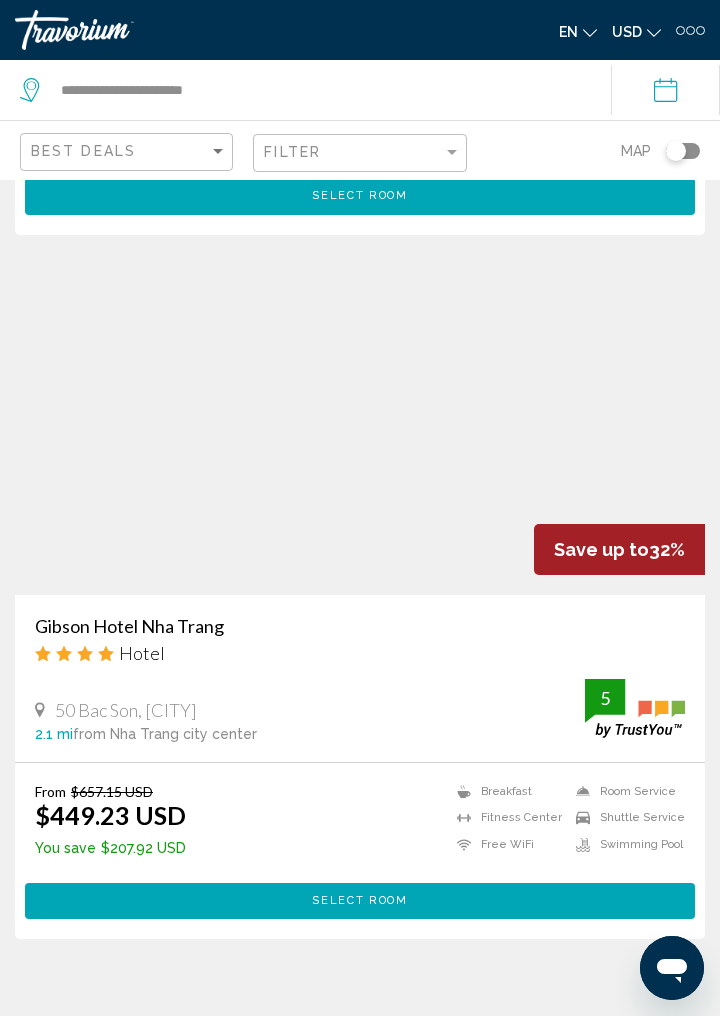 click on "Gibson Hotel Nha Trang" at bounding box center (360, 626) 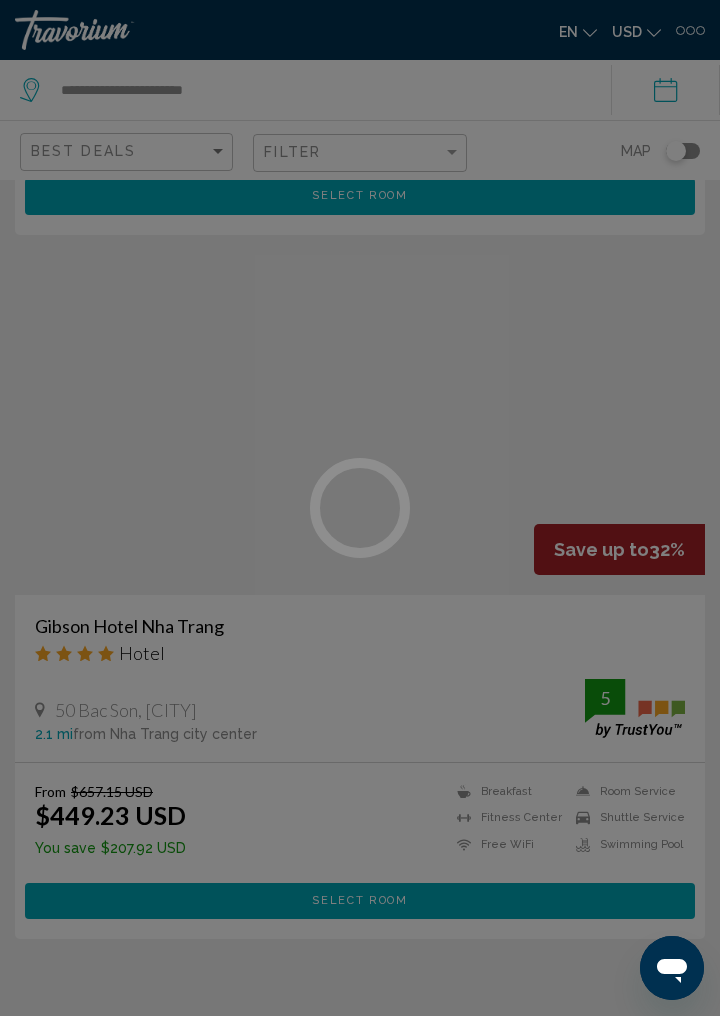 scroll, scrollTop: 0, scrollLeft: 0, axis: both 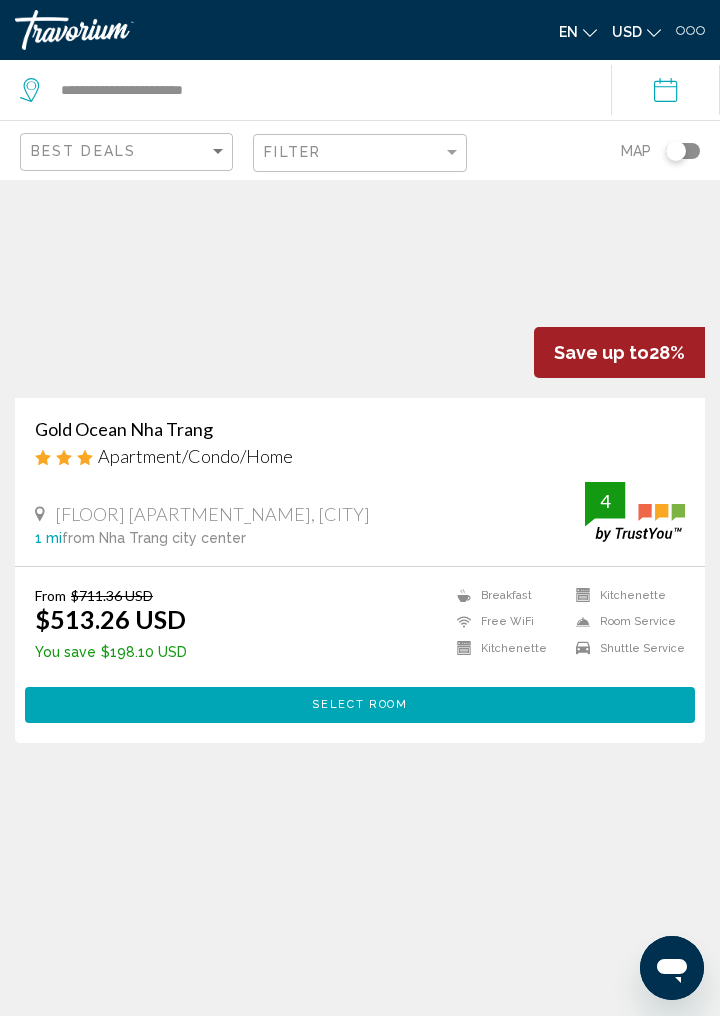 click on "Gold Ocean Nha Trang" at bounding box center (360, 429) 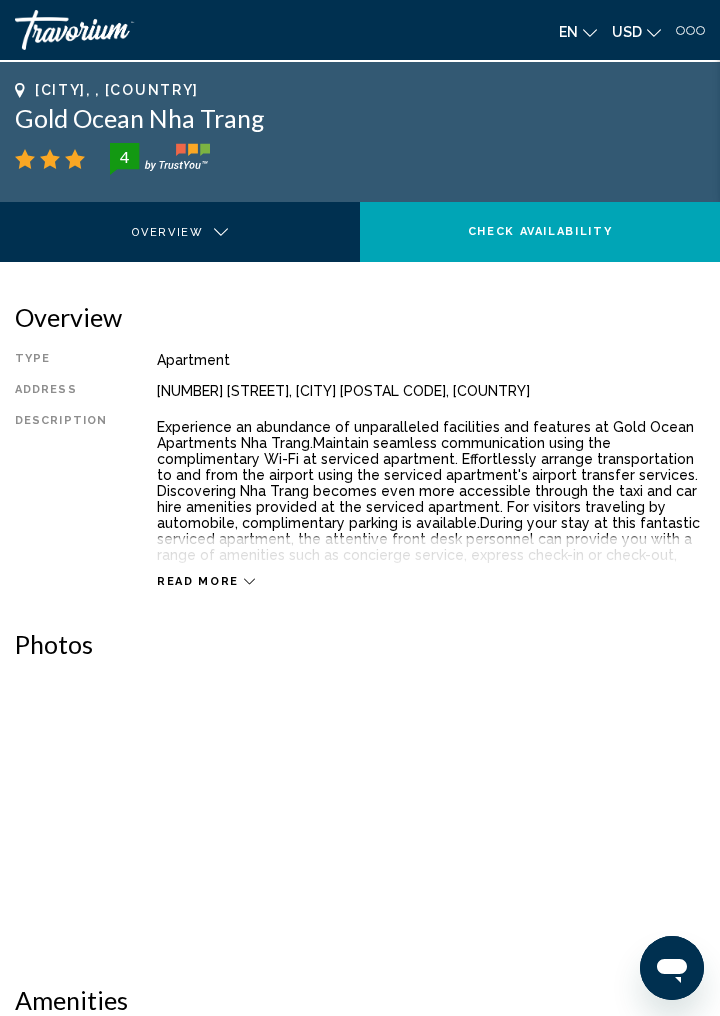 scroll, scrollTop: 0, scrollLeft: 0, axis: both 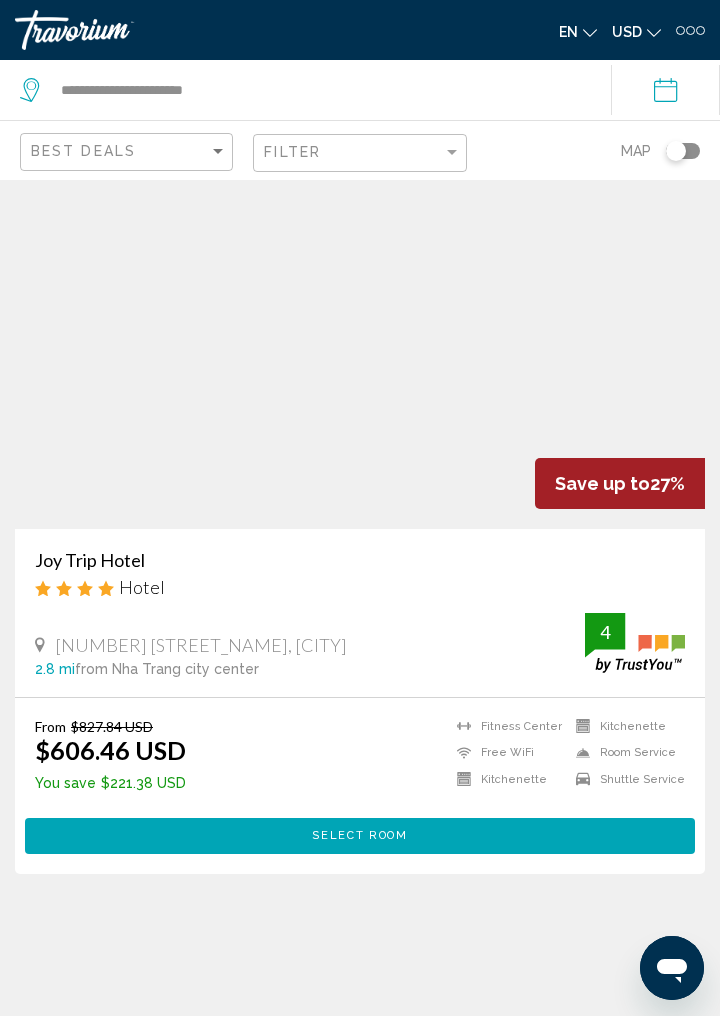 click on "Joy Trip Hotel" at bounding box center [360, 560] 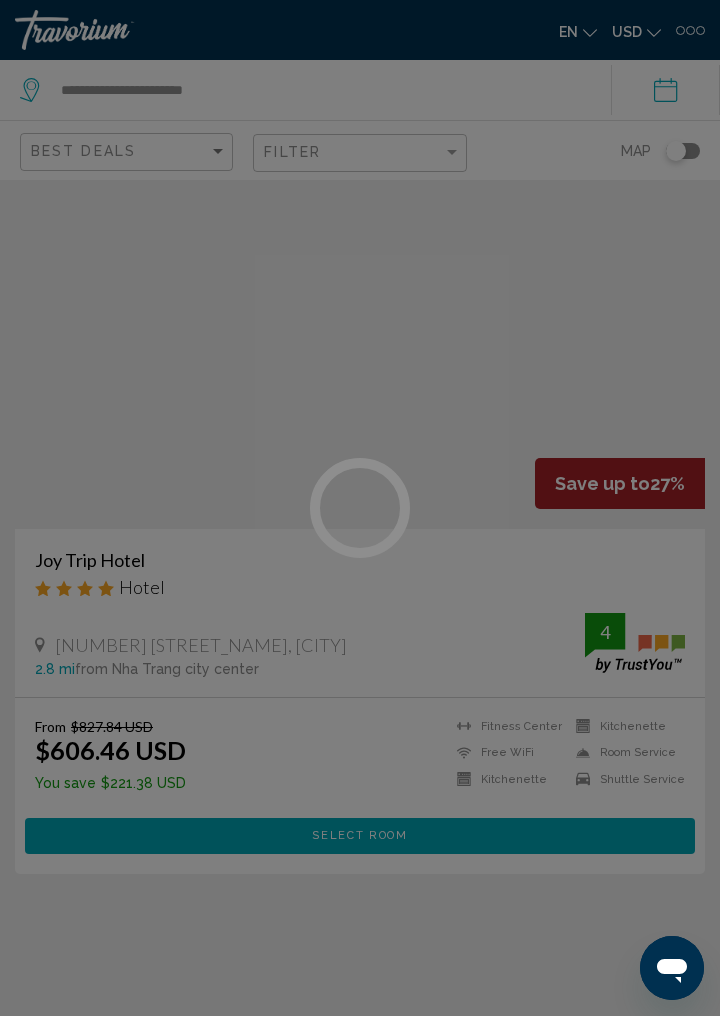 scroll, scrollTop: 0, scrollLeft: 0, axis: both 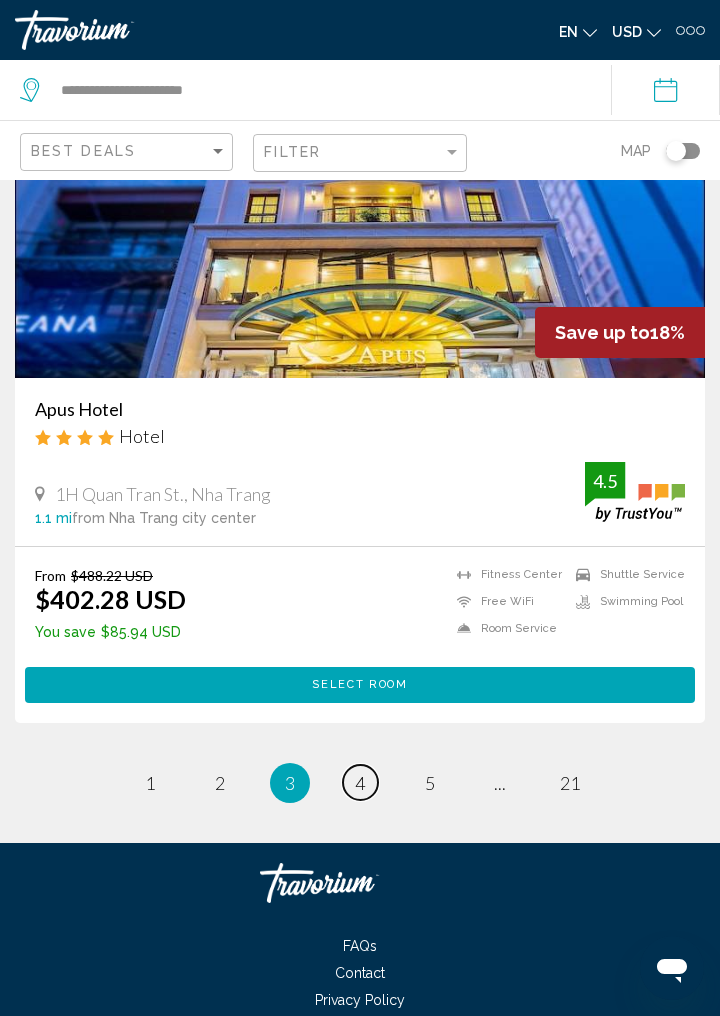 click on "page  4" at bounding box center [150, 782] 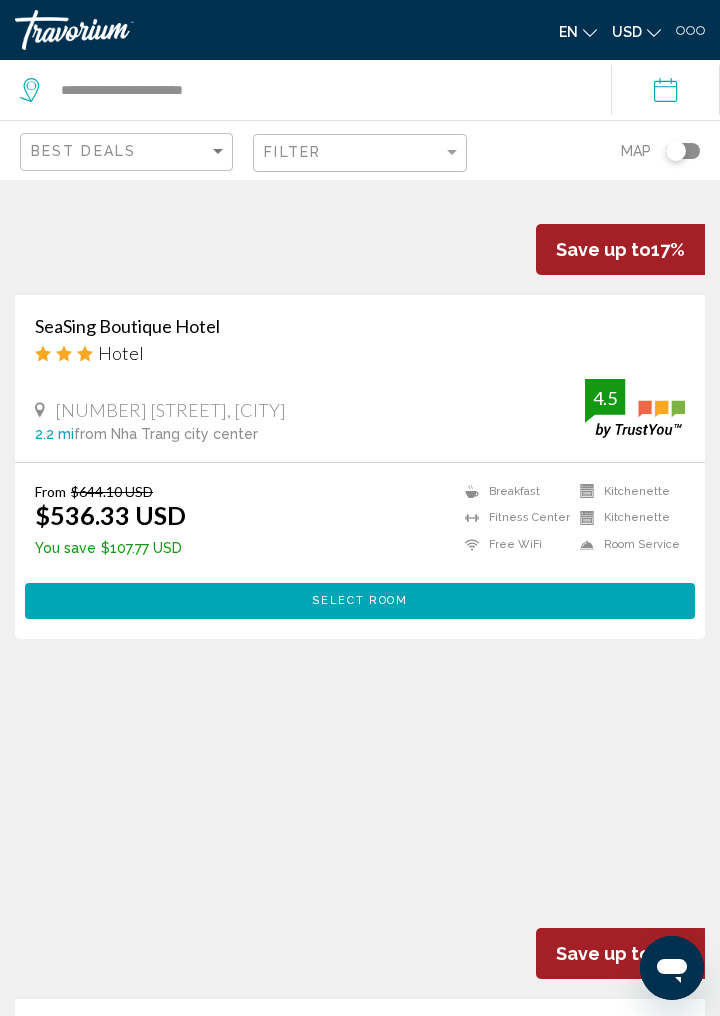 scroll, scrollTop: 0, scrollLeft: 0, axis: both 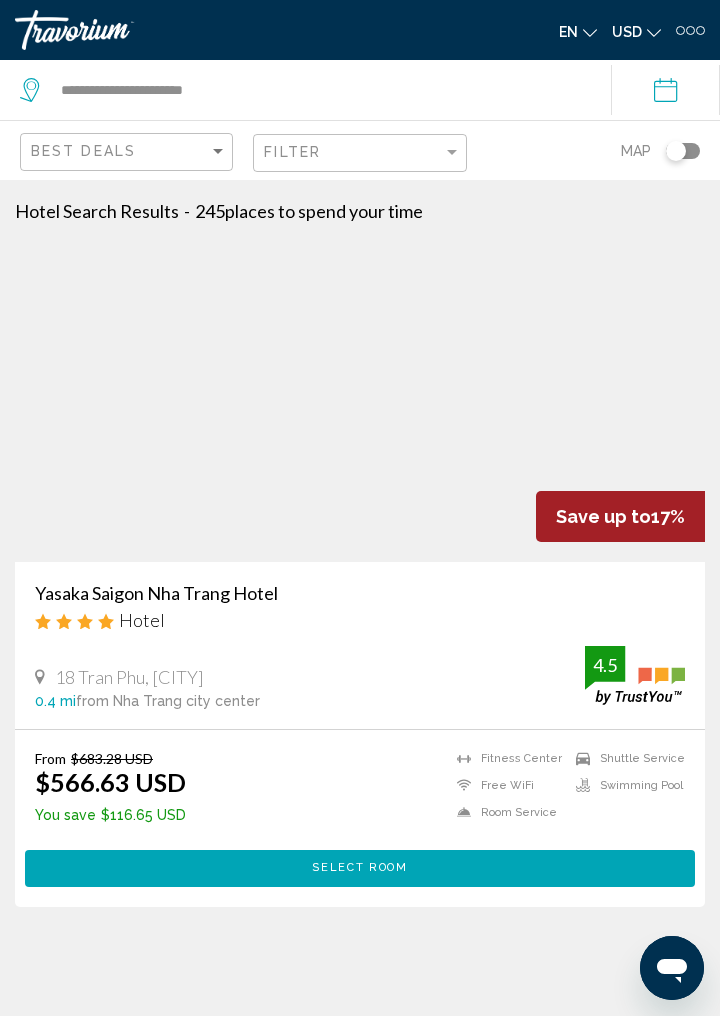 click on "Yasaka Saigon Nha Trang Hotel" at bounding box center (360, 593) 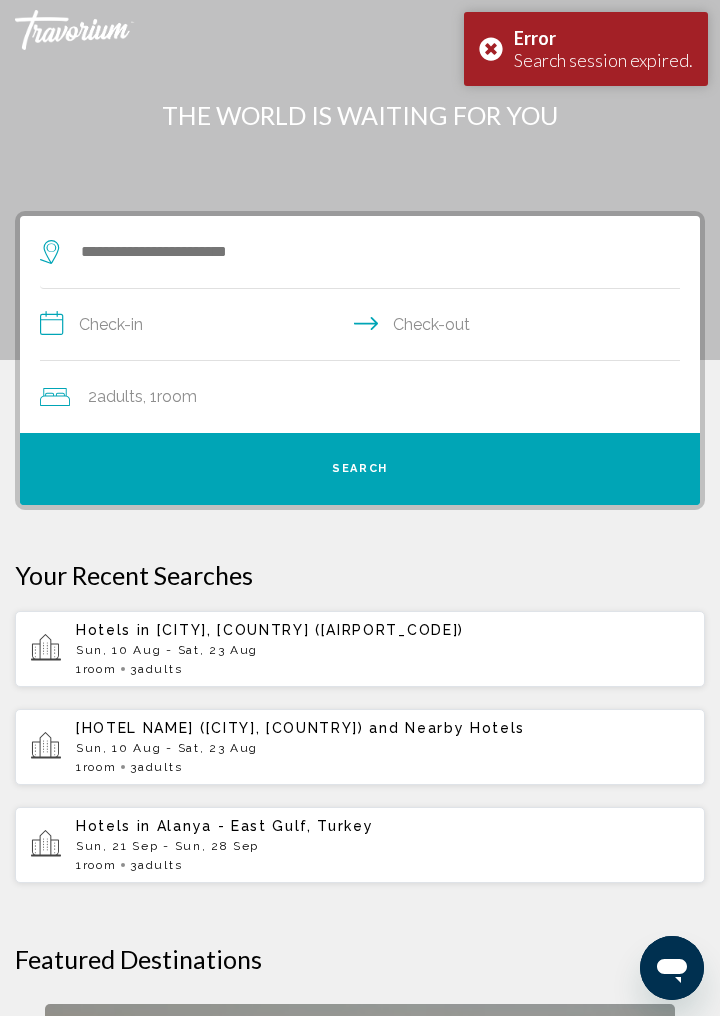 click on "Sun, 10 Aug - Sat, 23 Aug" at bounding box center [382, 650] 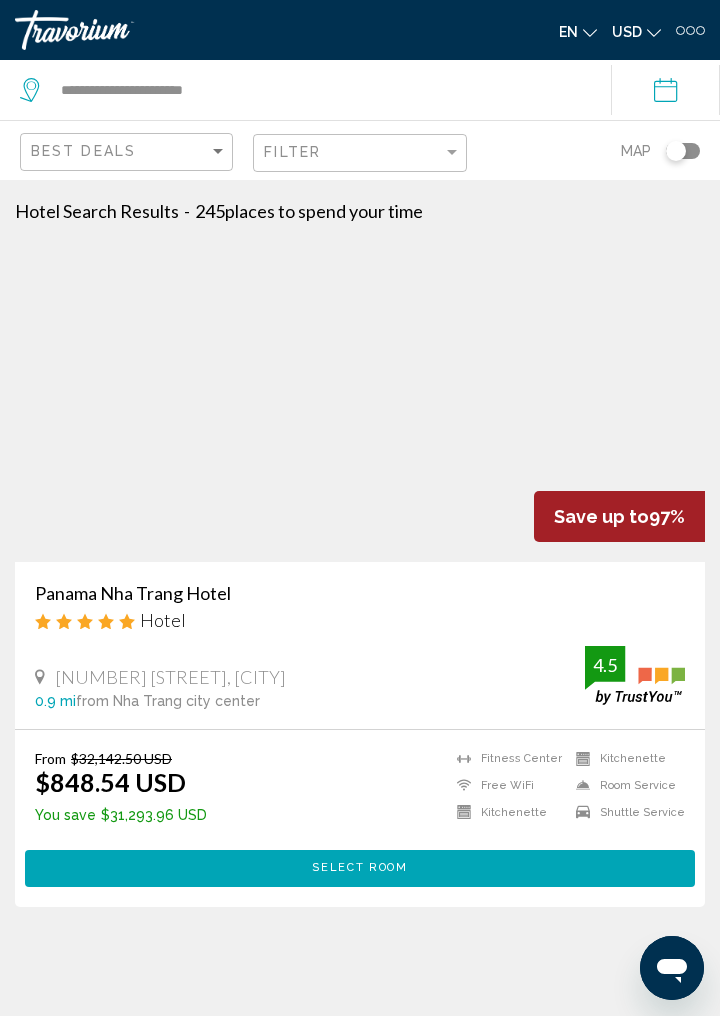 click on "**********" at bounding box center [360, 4357] 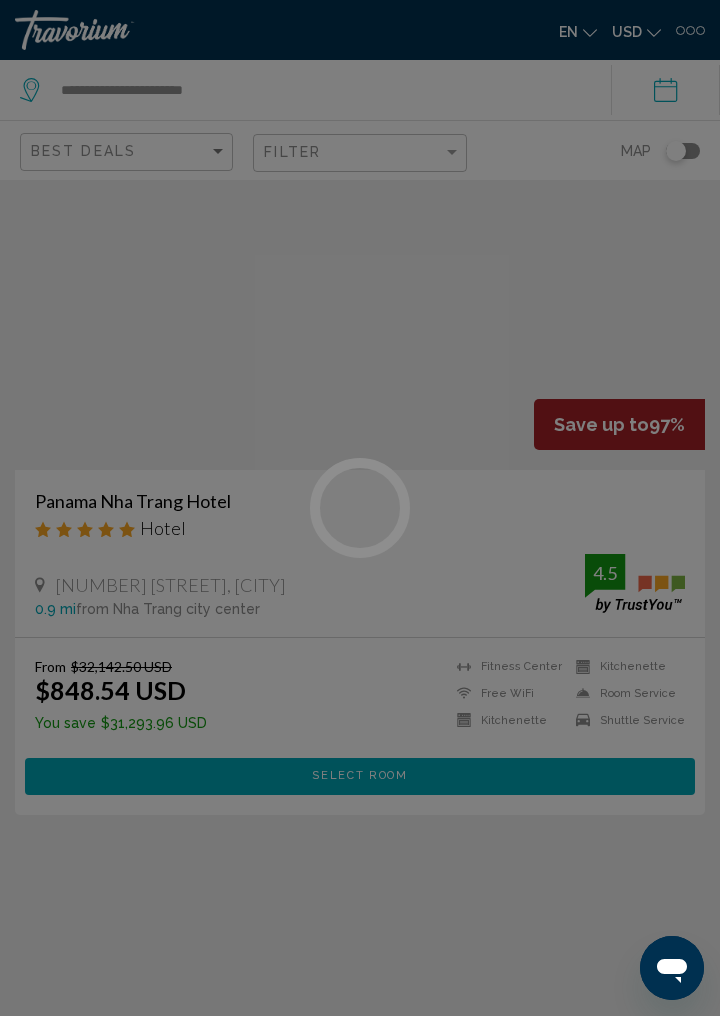 scroll, scrollTop: 93, scrollLeft: 0, axis: vertical 